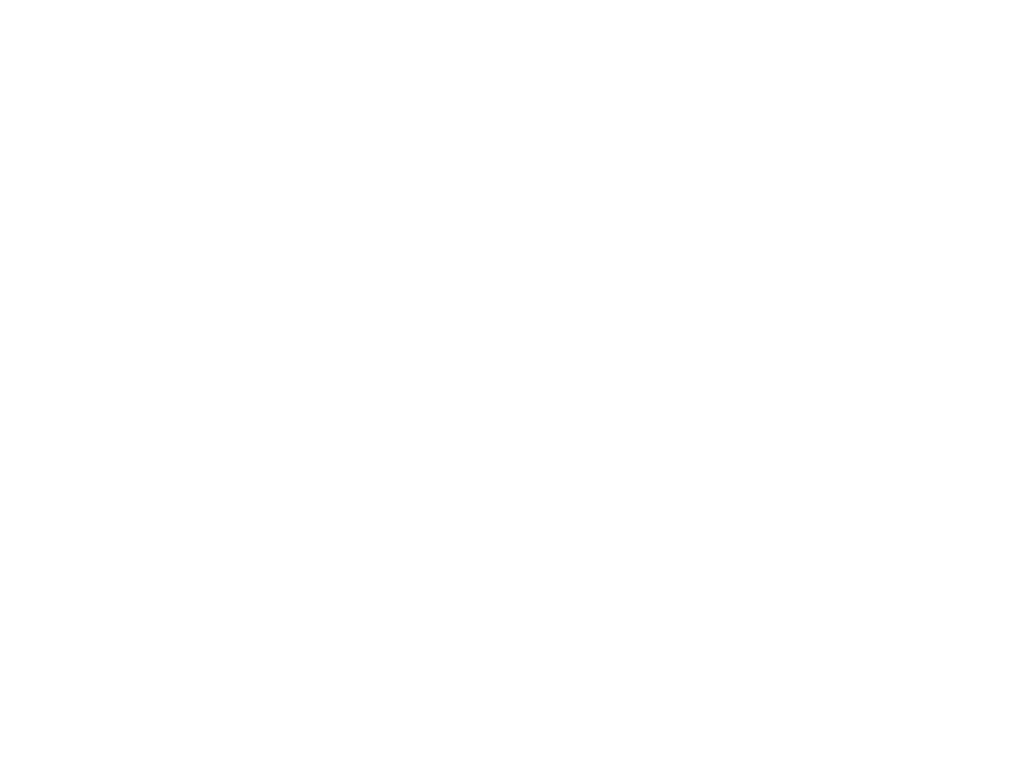 scroll, scrollTop: 0, scrollLeft: 0, axis: both 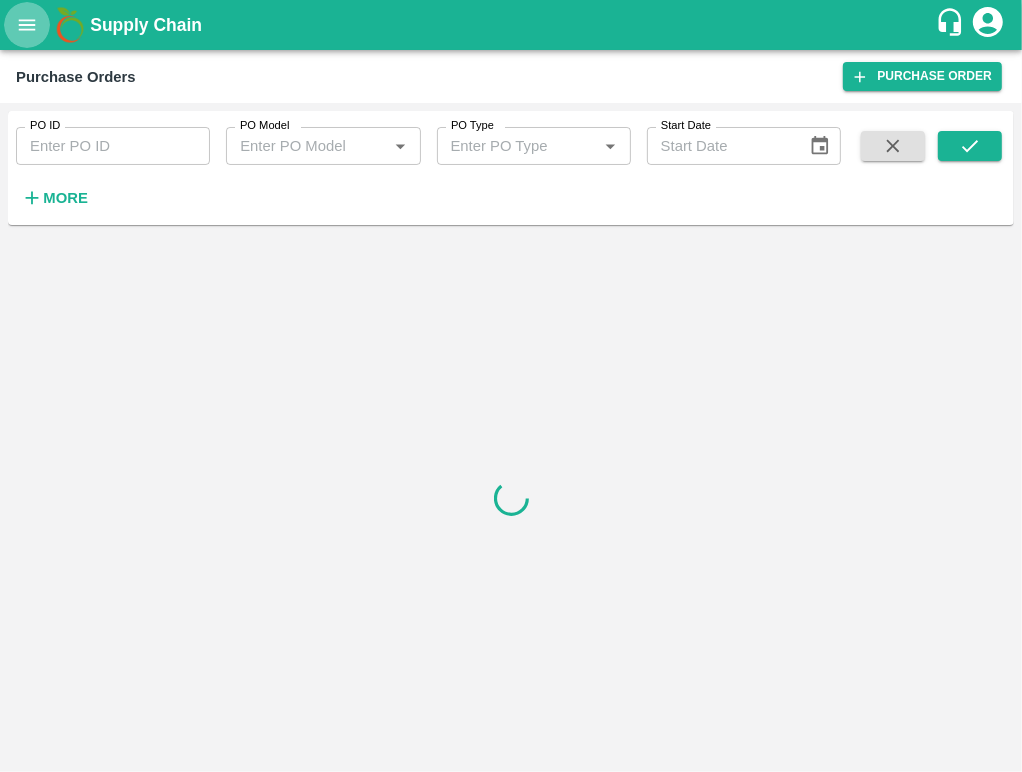 click at bounding box center [27, 25] 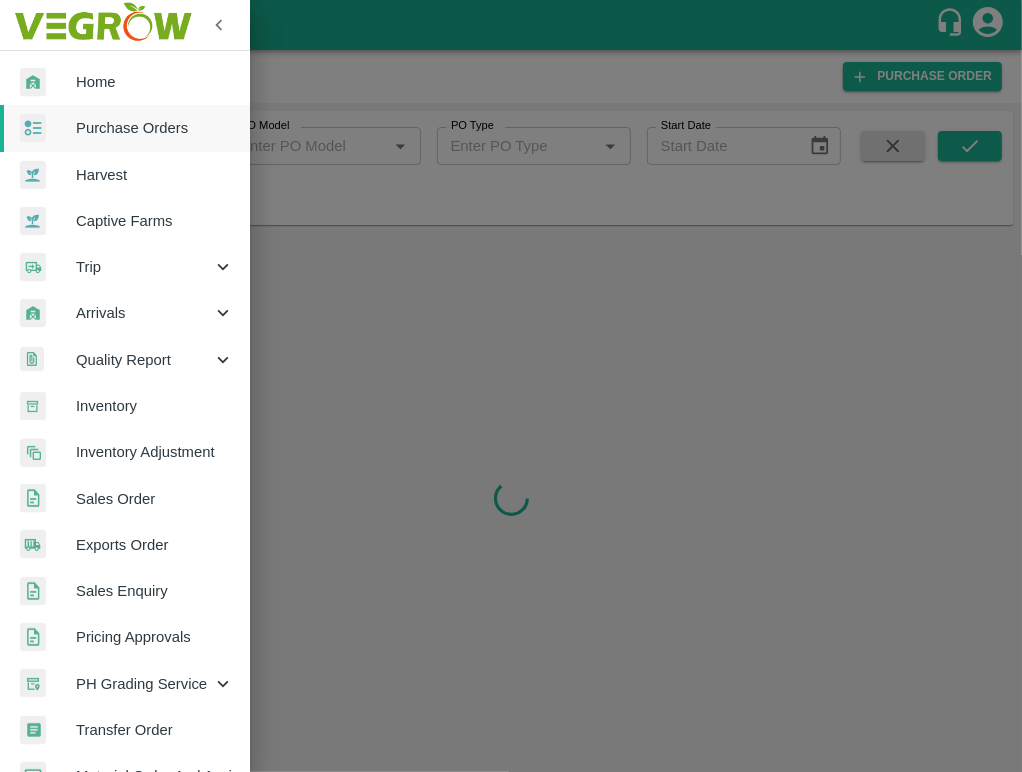 scroll, scrollTop: 413, scrollLeft: 0, axis: vertical 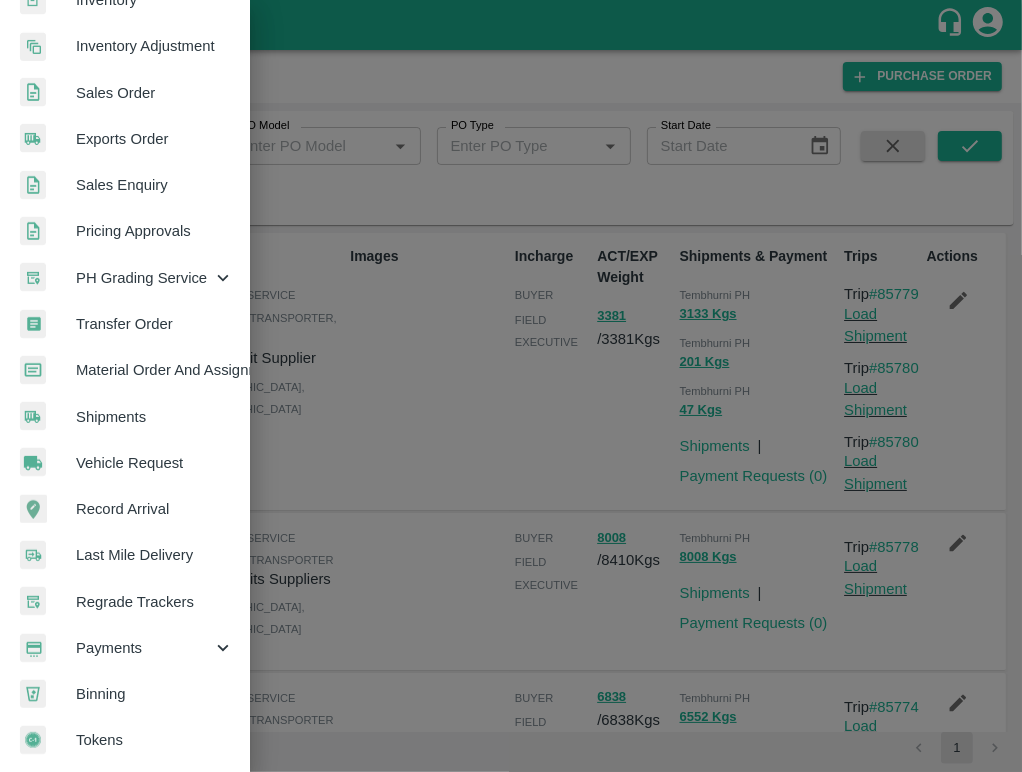 click on "Payments" at bounding box center (144, 648) 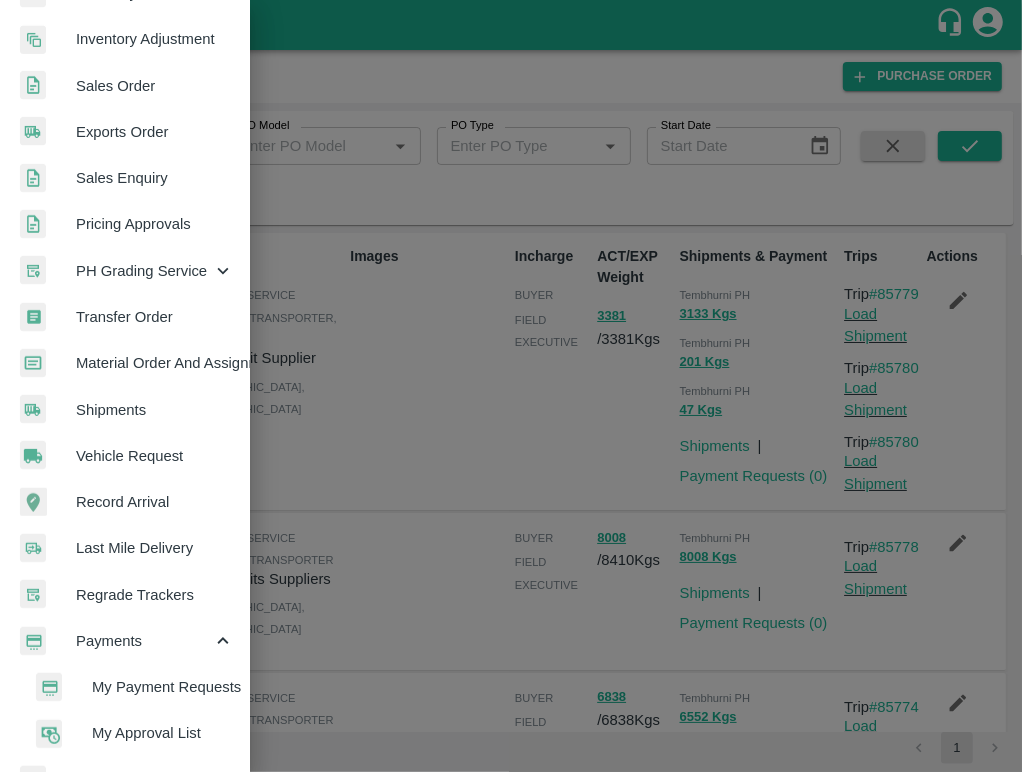 click on "My Payment Requests" at bounding box center [163, 687] 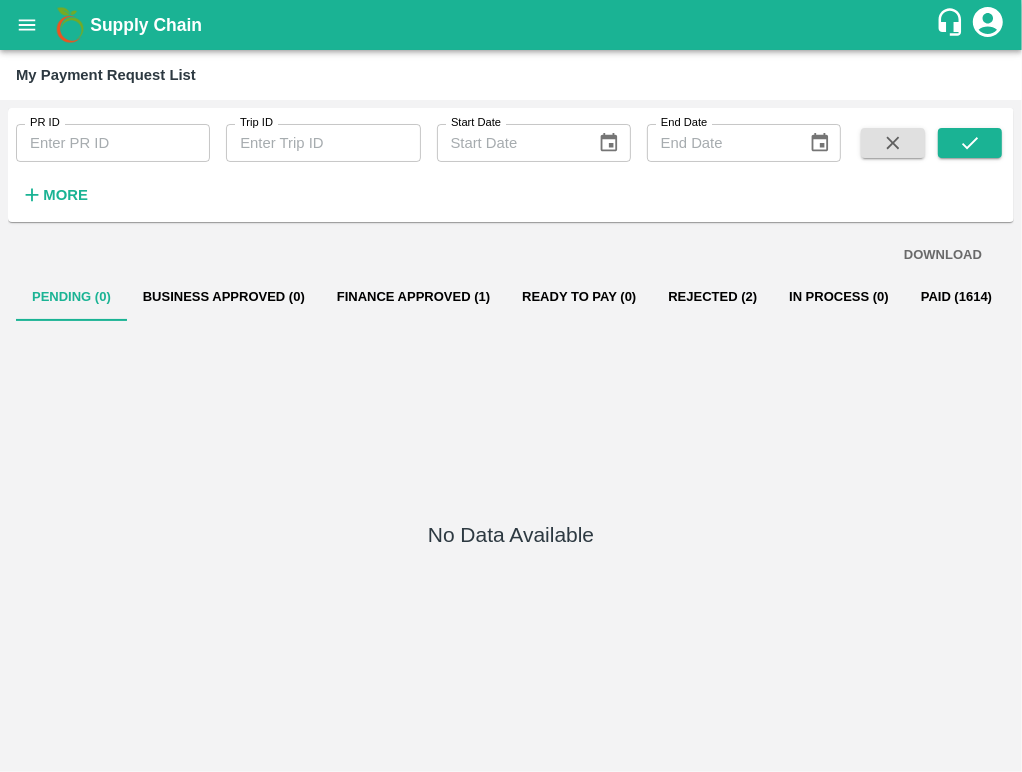 drag, startPoint x: 435, startPoint y: 293, endPoint x: 472, endPoint y: 315, distance: 43.046486 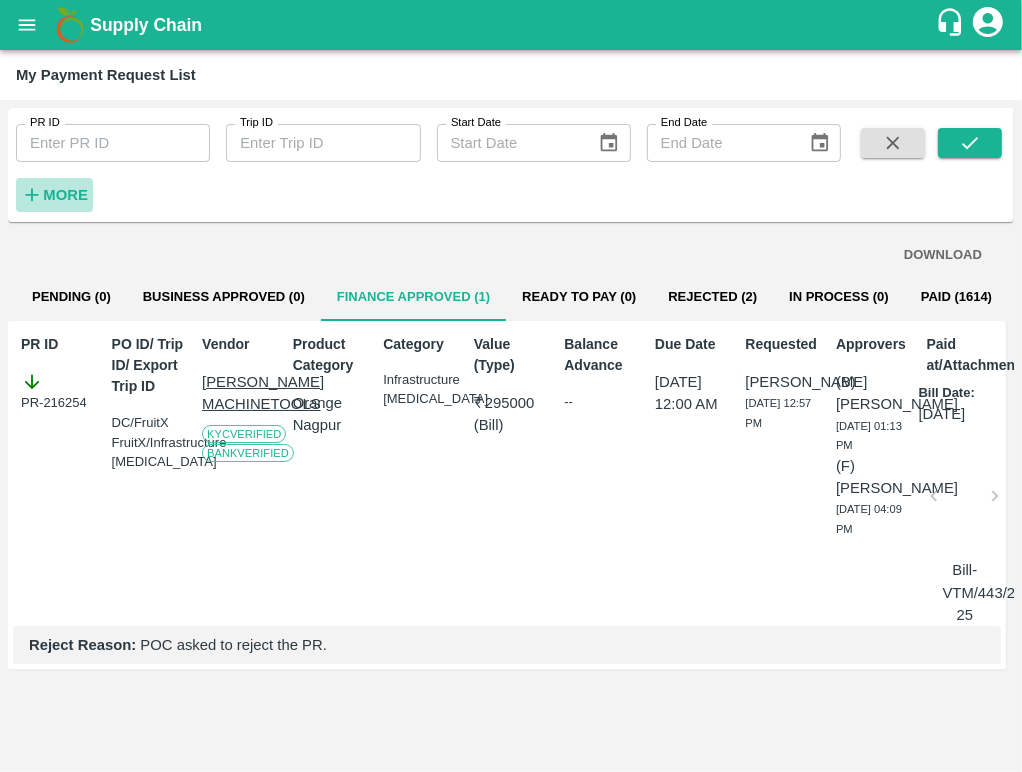 click on "More" at bounding box center [54, 195] 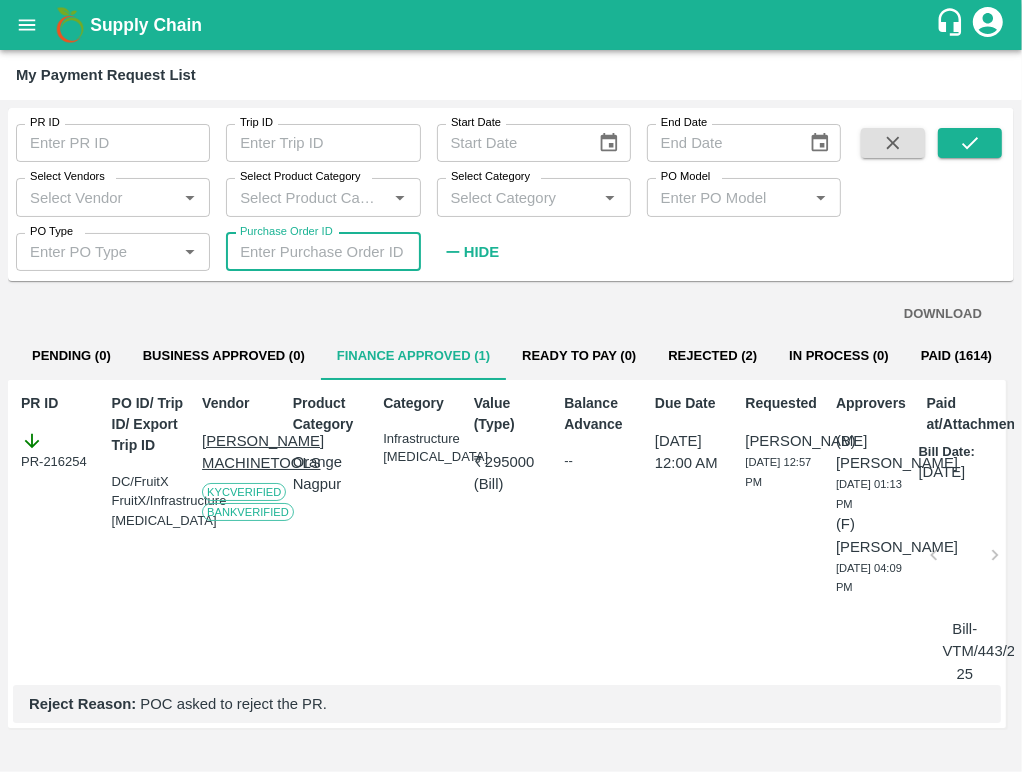click on "Purchase Order ID" at bounding box center [323, 252] 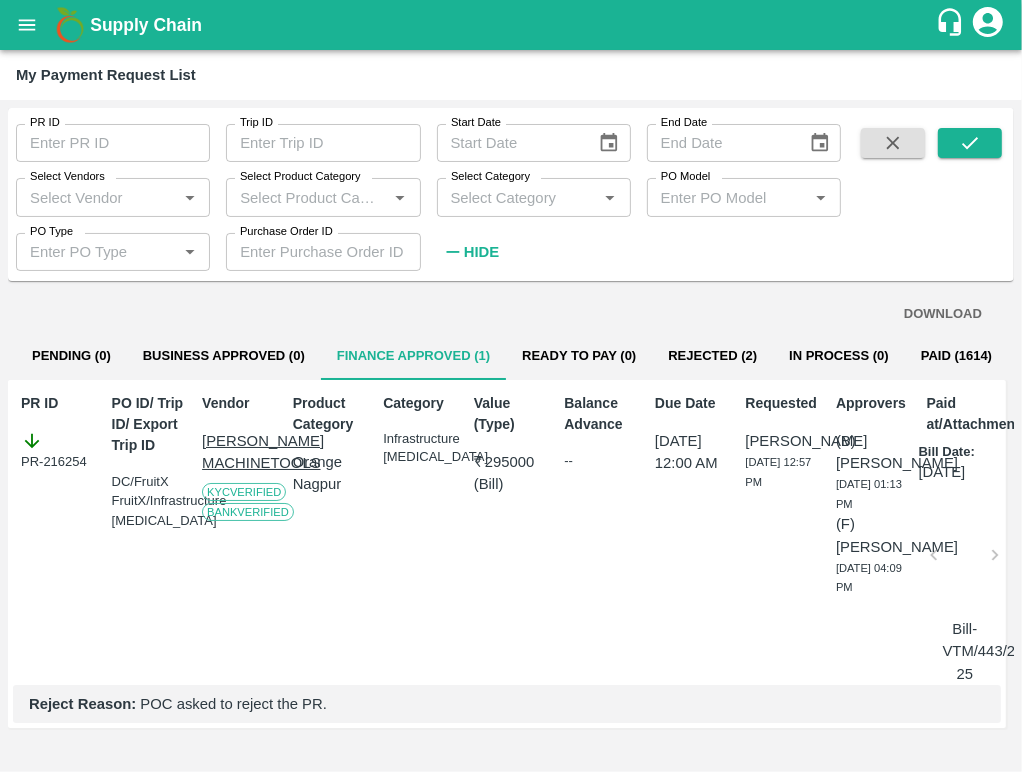 click on "PR ID PR ID Trip ID Trip ID Start Date Start Date End Date End Date Select Vendors Select Vendors   * Select Product Category Select Product Category   * Select Category Select Category   * PO Model PO Model   * PO Type PO Type   * Purchase Order ID Purchase Order ID Hide" at bounding box center [420, 189] 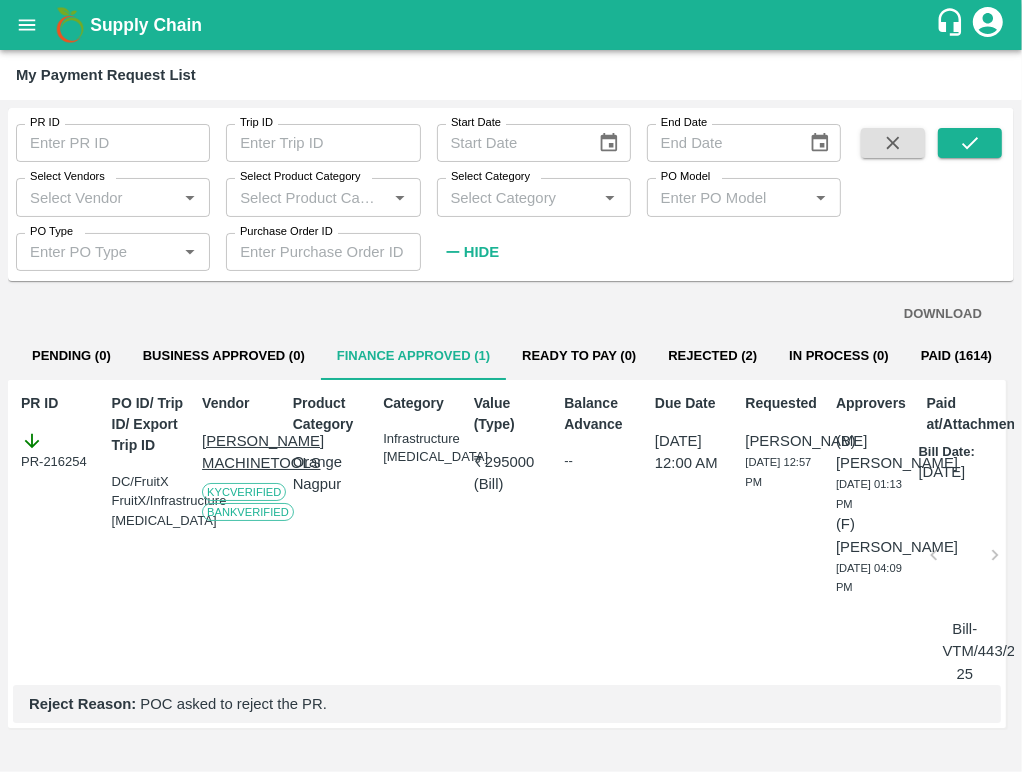 click on "Select Vendors" at bounding box center [96, 197] 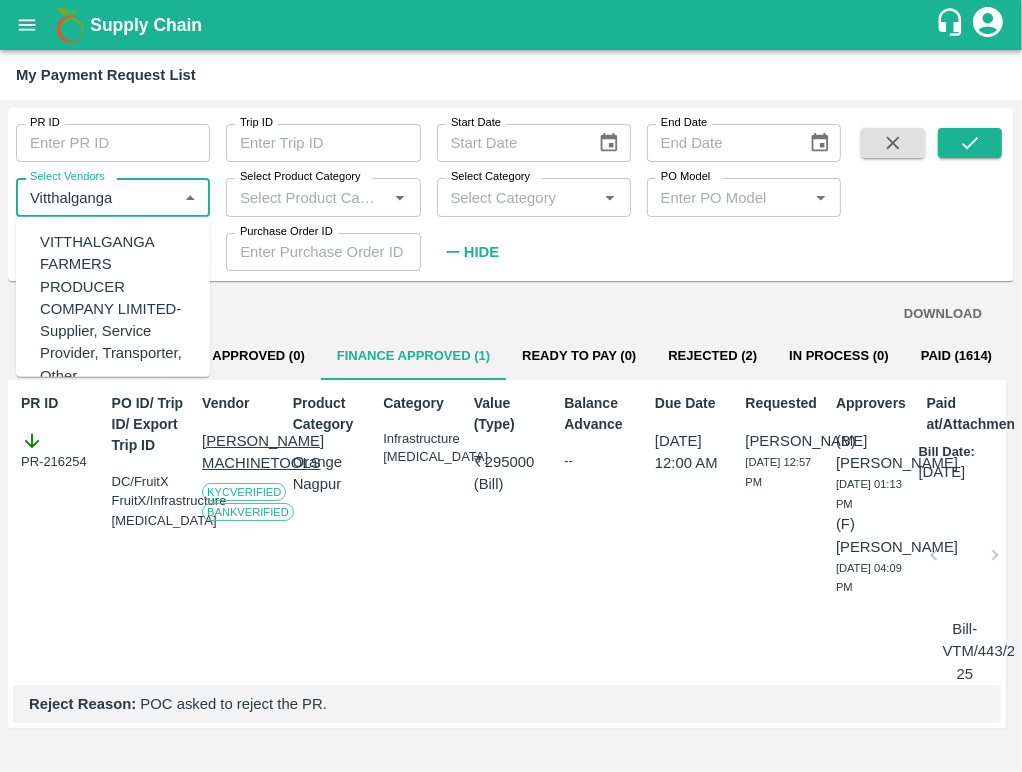 click on "VITTHALGANGA FARMERS PRODUCER COMPANY LIMITED-Supplier, Service Provider, Transporter, Other" at bounding box center [117, 309] 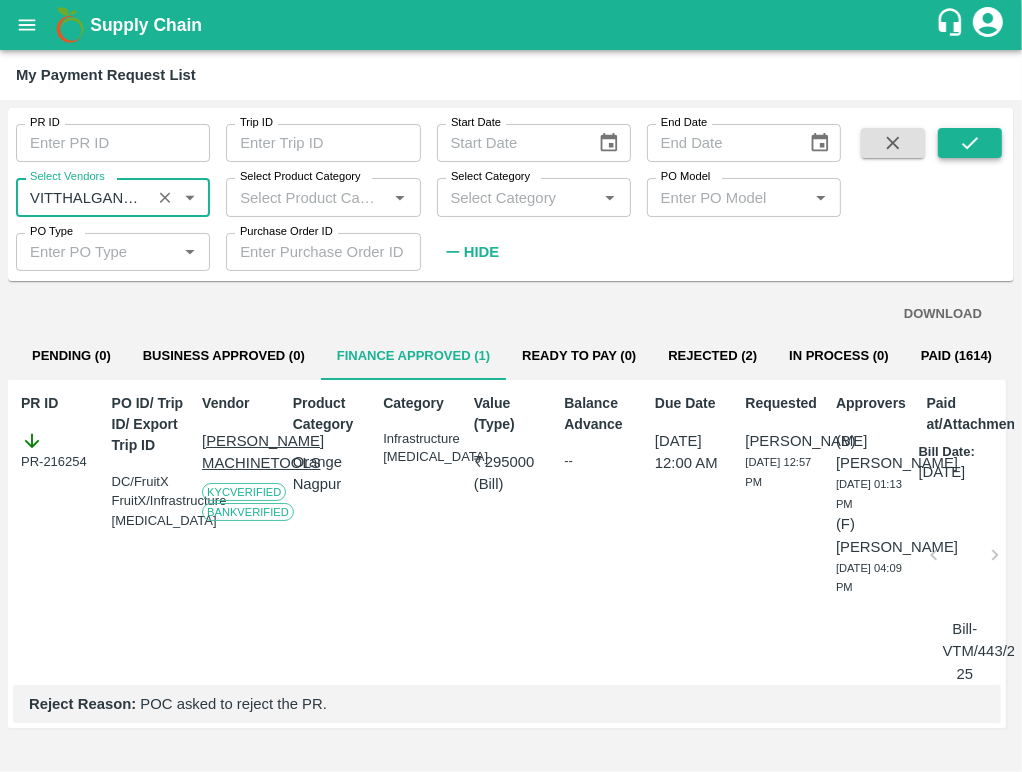 type on "VITTHALGANGA FARMERS PRODUCER COMPANY LIMITED-Supplier, Service Provider, Transporter, Other" 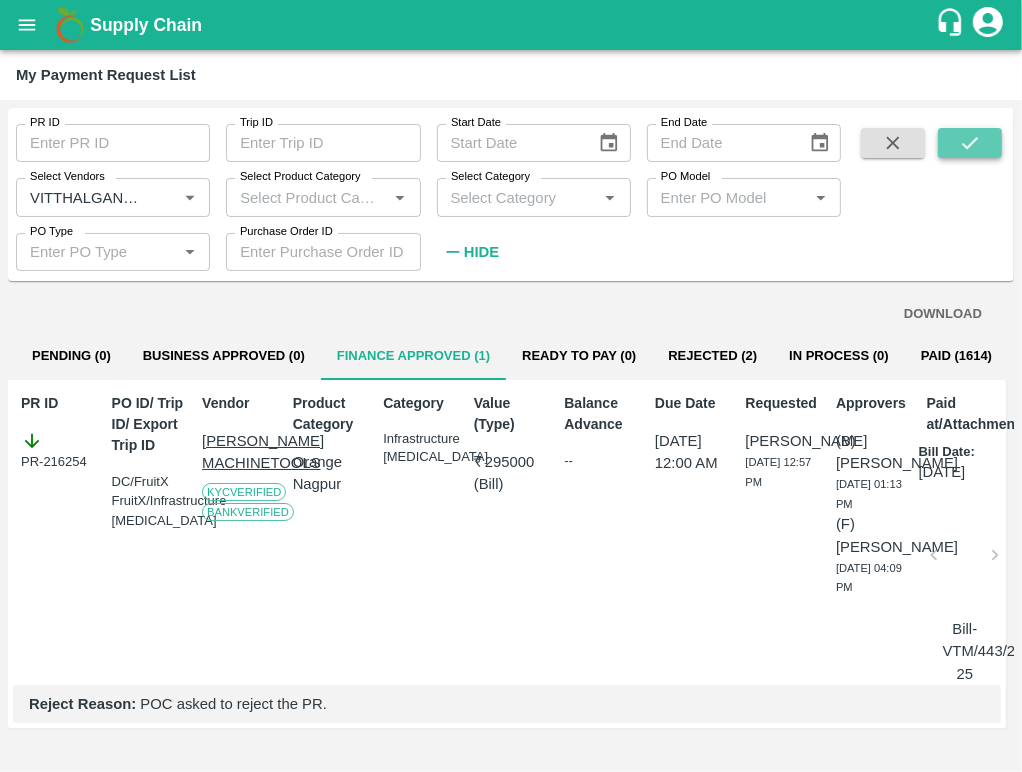 click at bounding box center (970, 143) 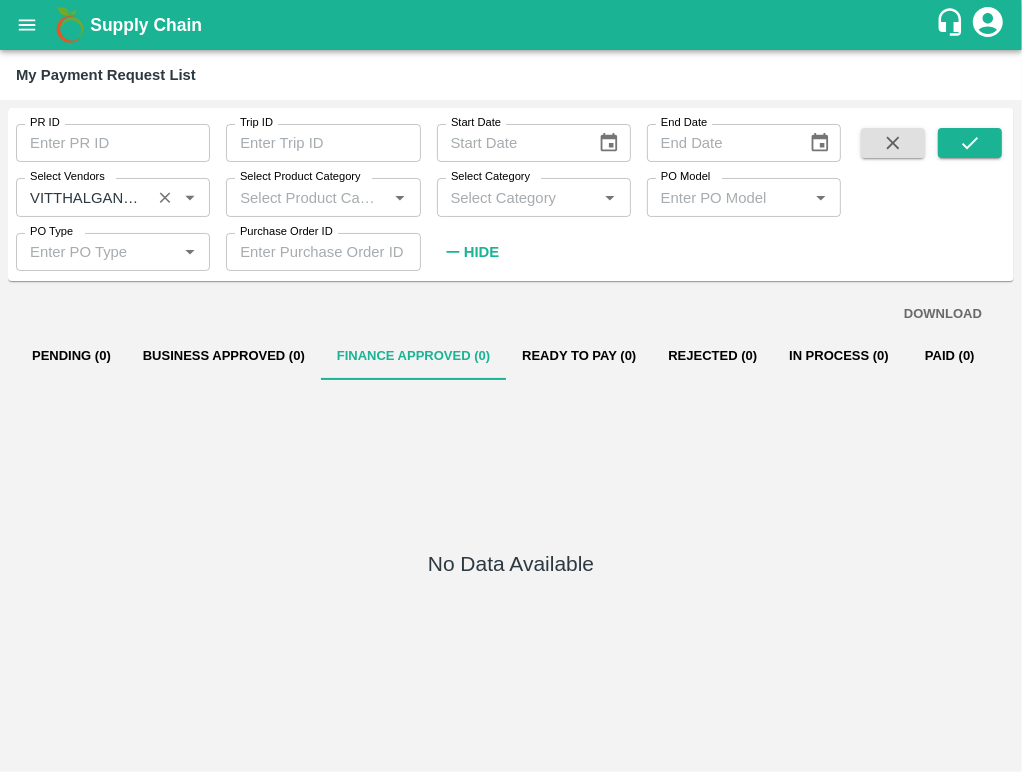 click on "Select Vendors" at bounding box center [83, 197] 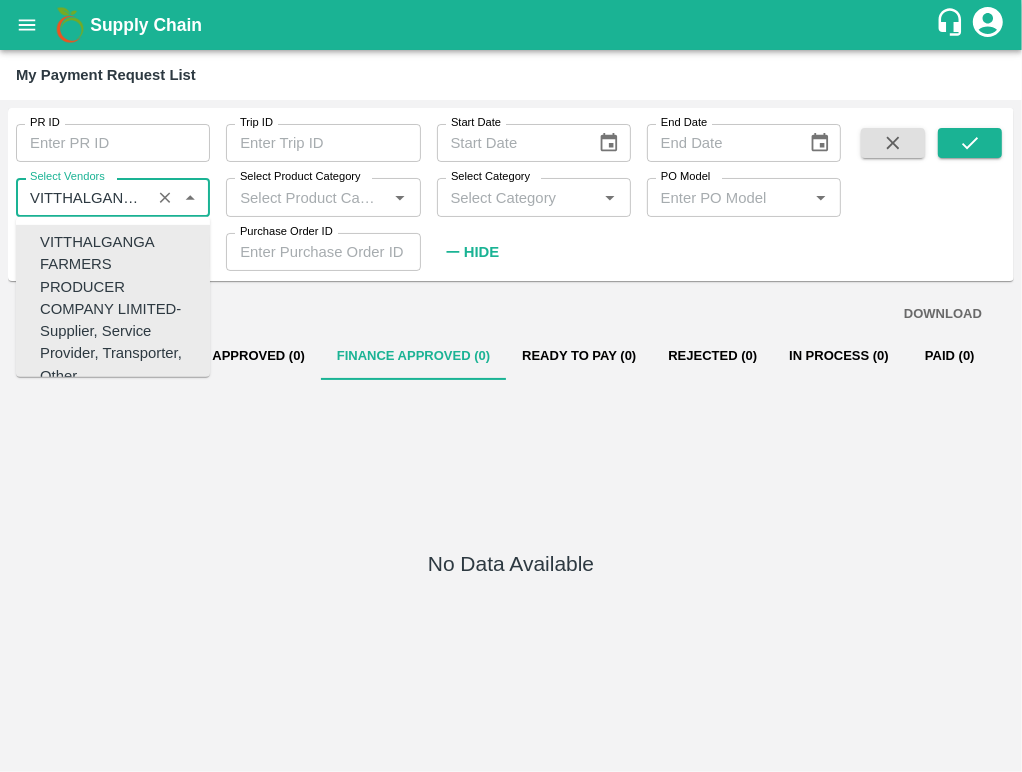 scroll, scrollTop: 16, scrollLeft: 0, axis: vertical 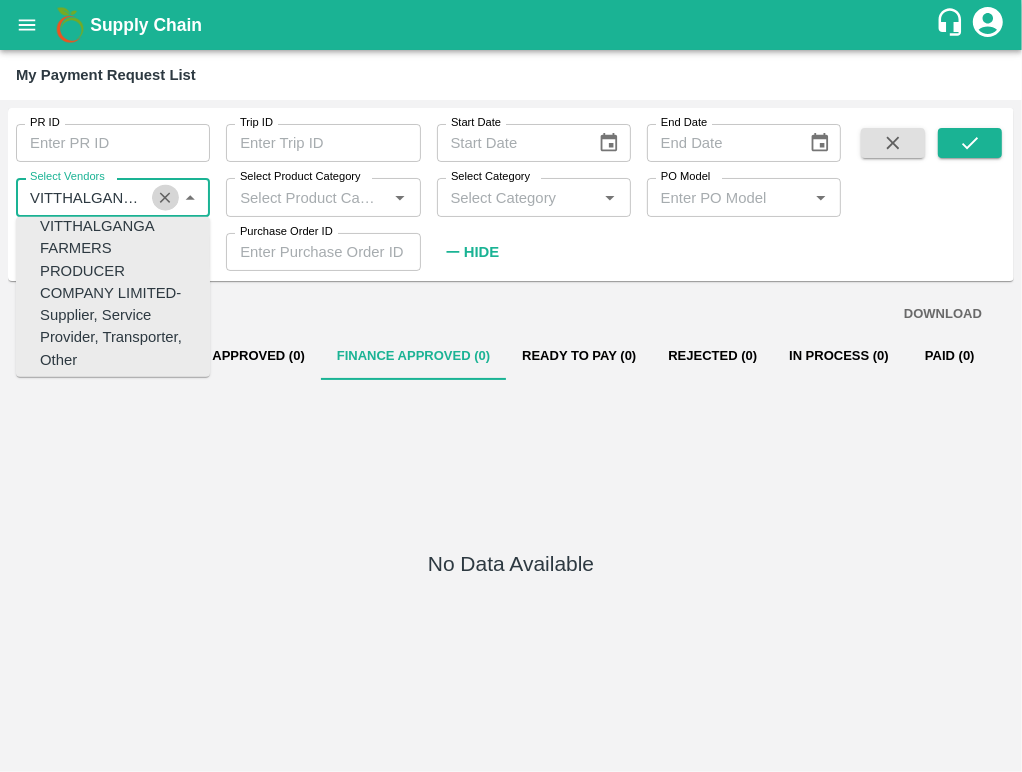 click 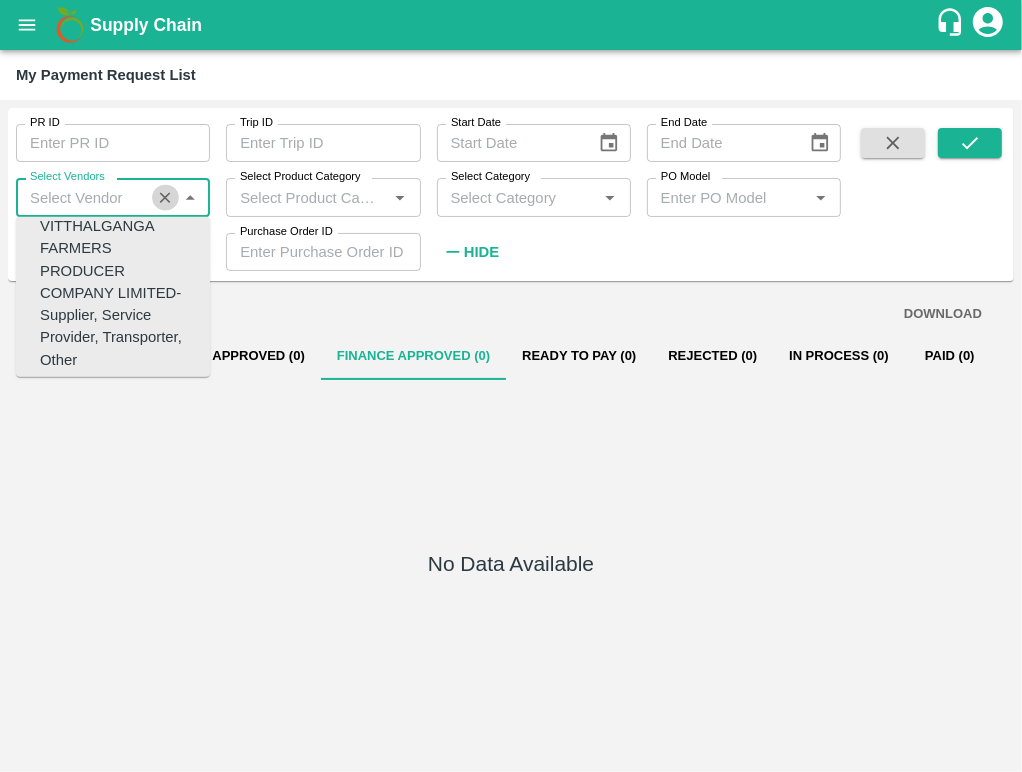 scroll, scrollTop: 0, scrollLeft: 0, axis: both 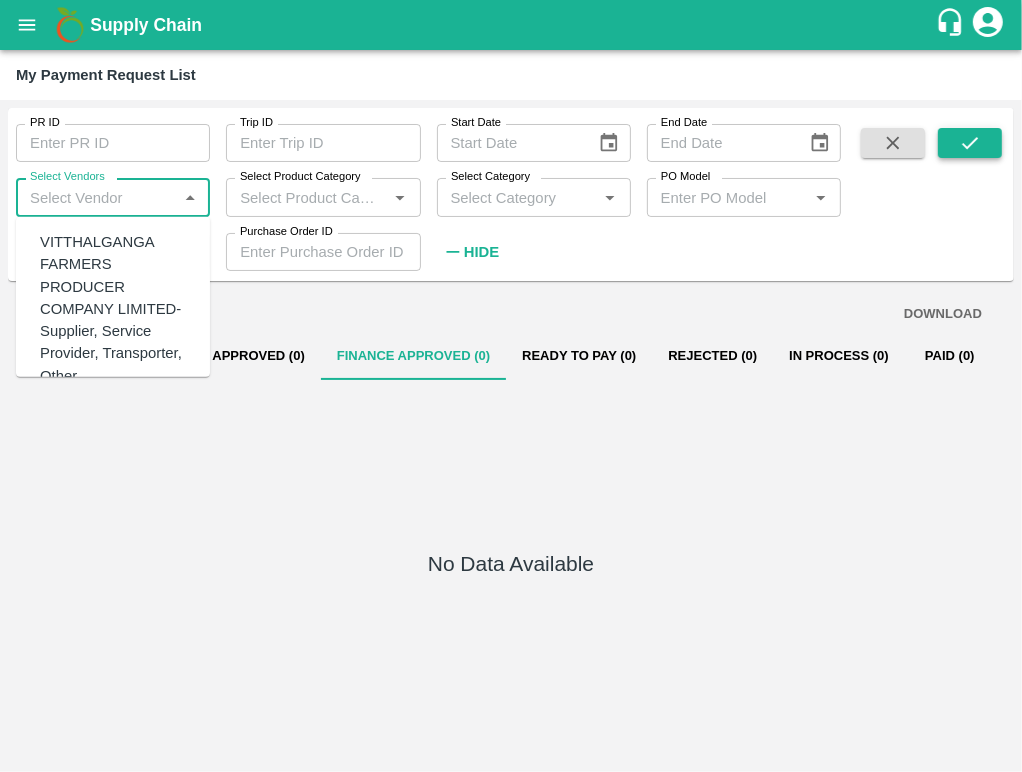 click at bounding box center (970, 143) 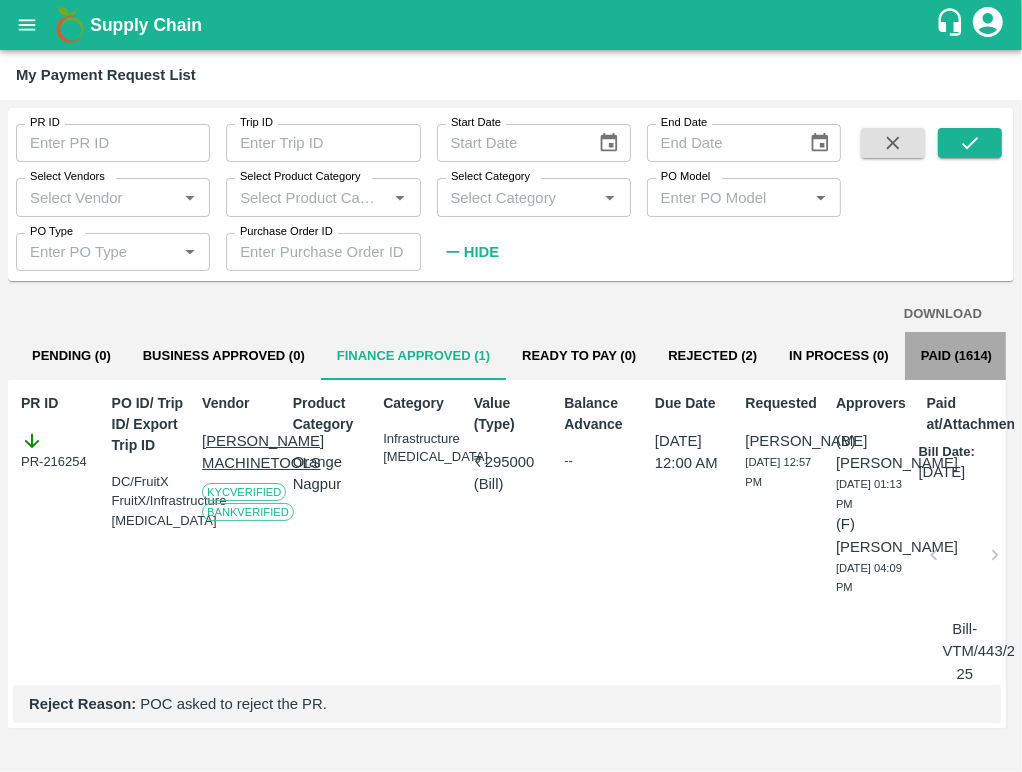 click on "Paid (1614)" at bounding box center (956, 356) 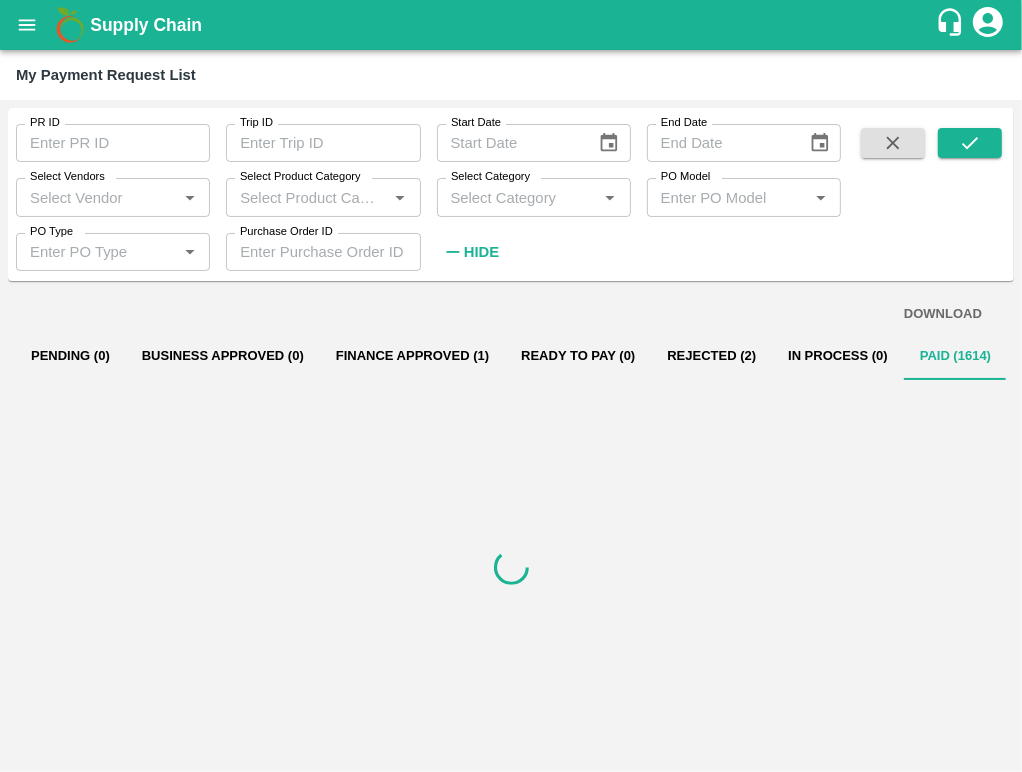 scroll, scrollTop: 0, scrollLeft: 1, axis: horizontal 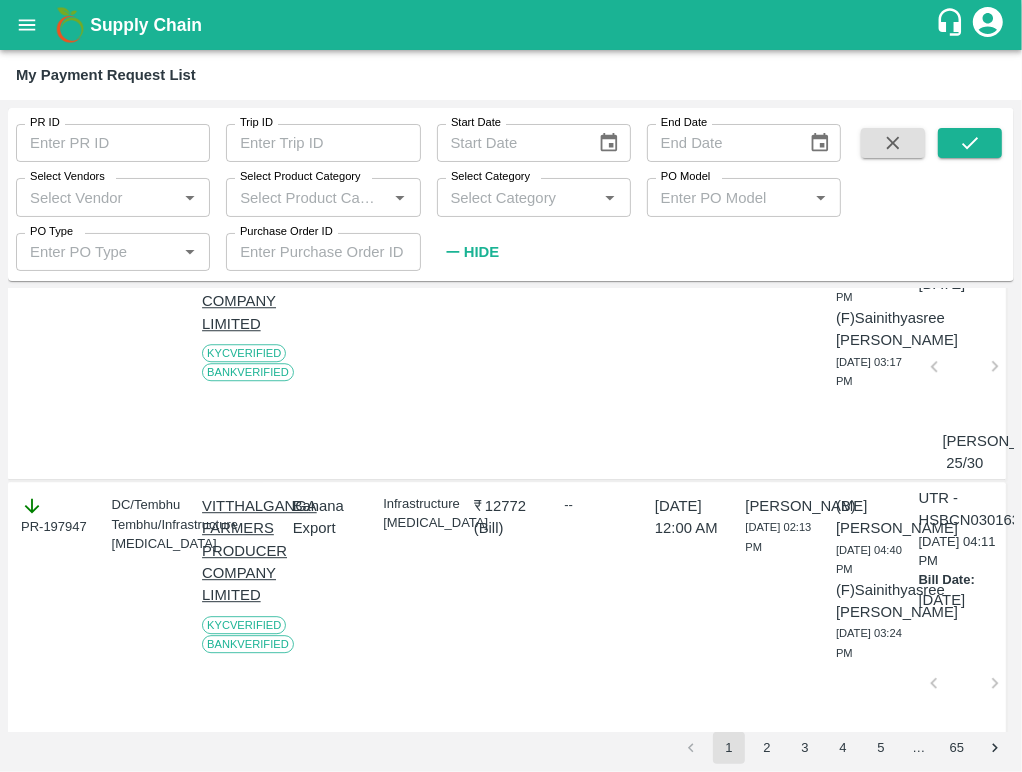 drag, startPoint x: 298, startPoint y: 526, endPoint x: 469, endPoint y: 510, distance: 171.7469 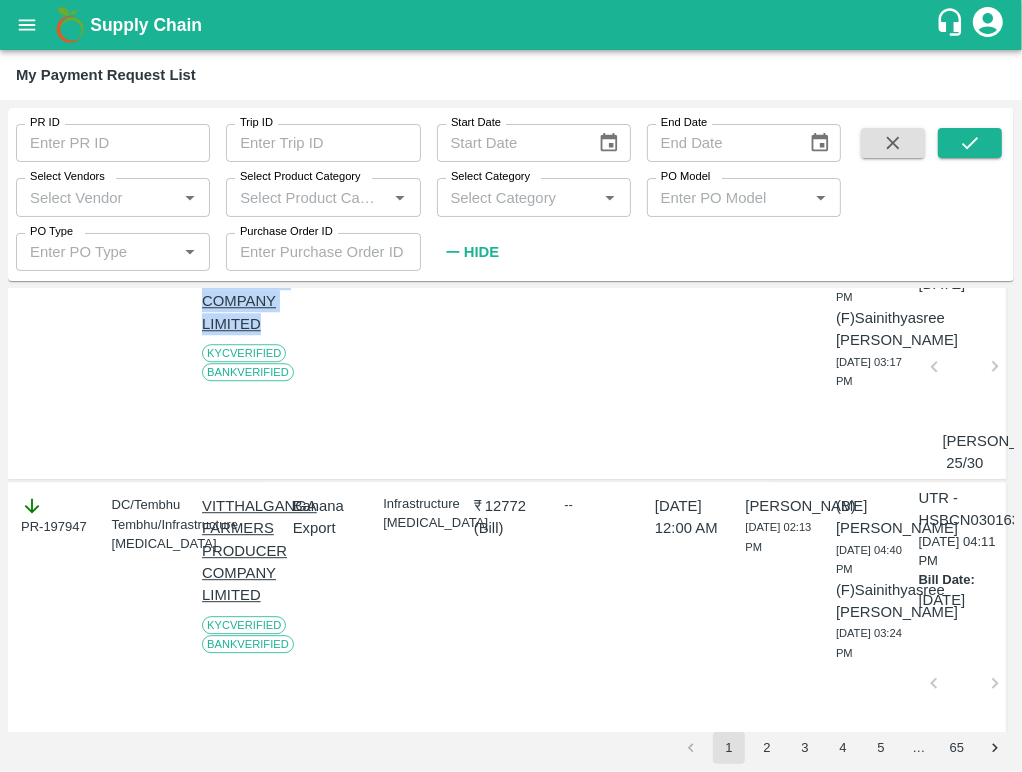 drag, startPoint x: 199, startPoint y: 422, endPoint x: 260, endPoint y: 526, distance: 120.56948 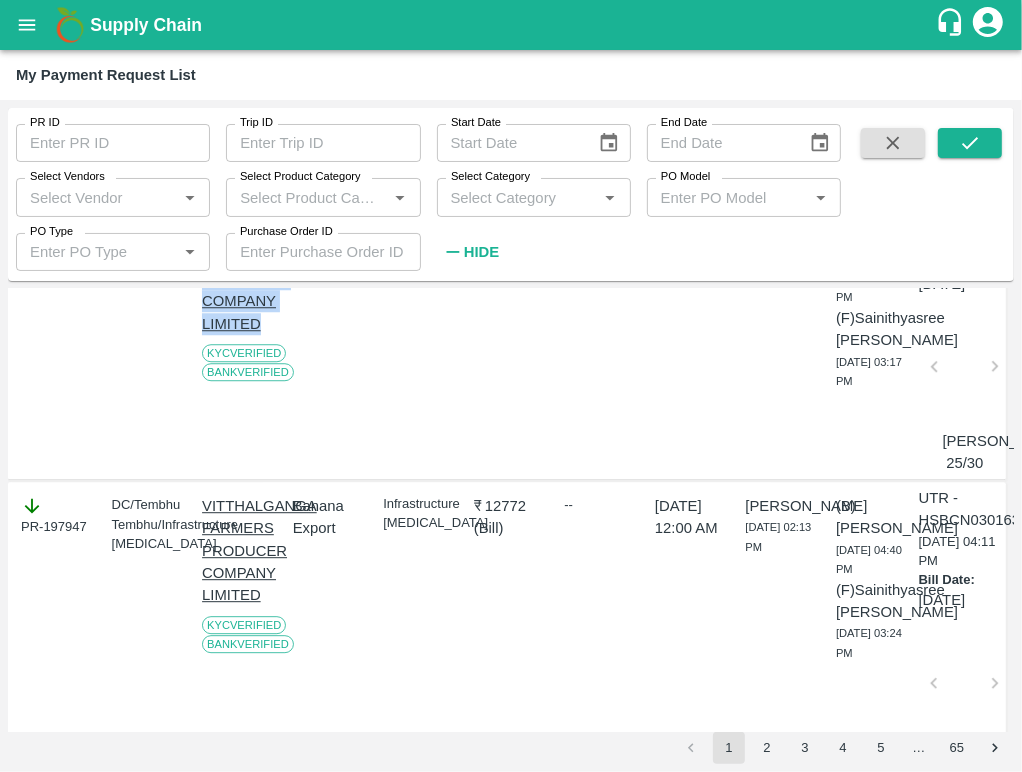 copy on "VITTHALGANGA FARMERS PRODUCER COMPANY LIMITED" 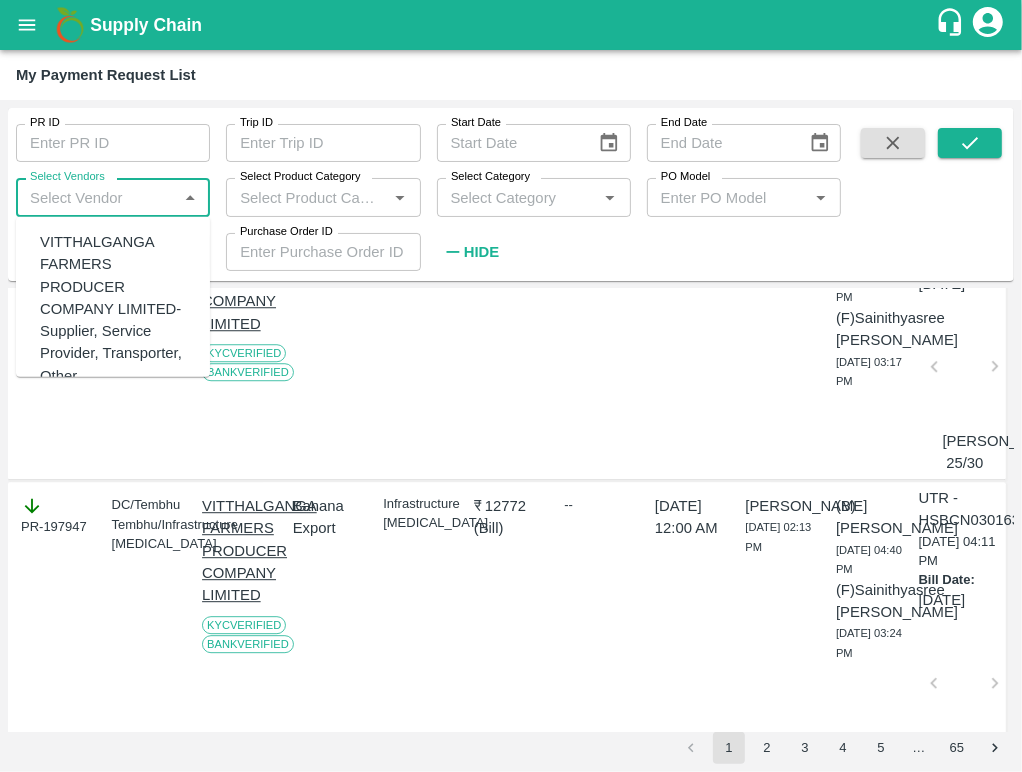 click on "Select Vendors" at bounding box center (96, 197) 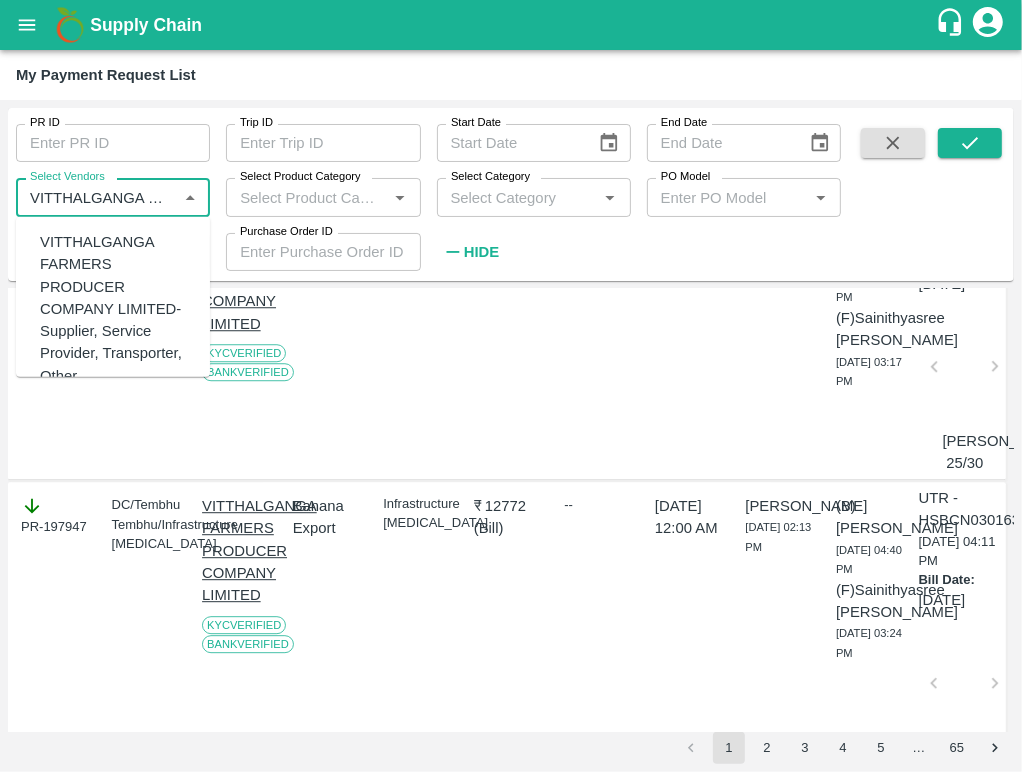 scroll, scrollTop: 0, scrollLeft: 281, axis: horizontal 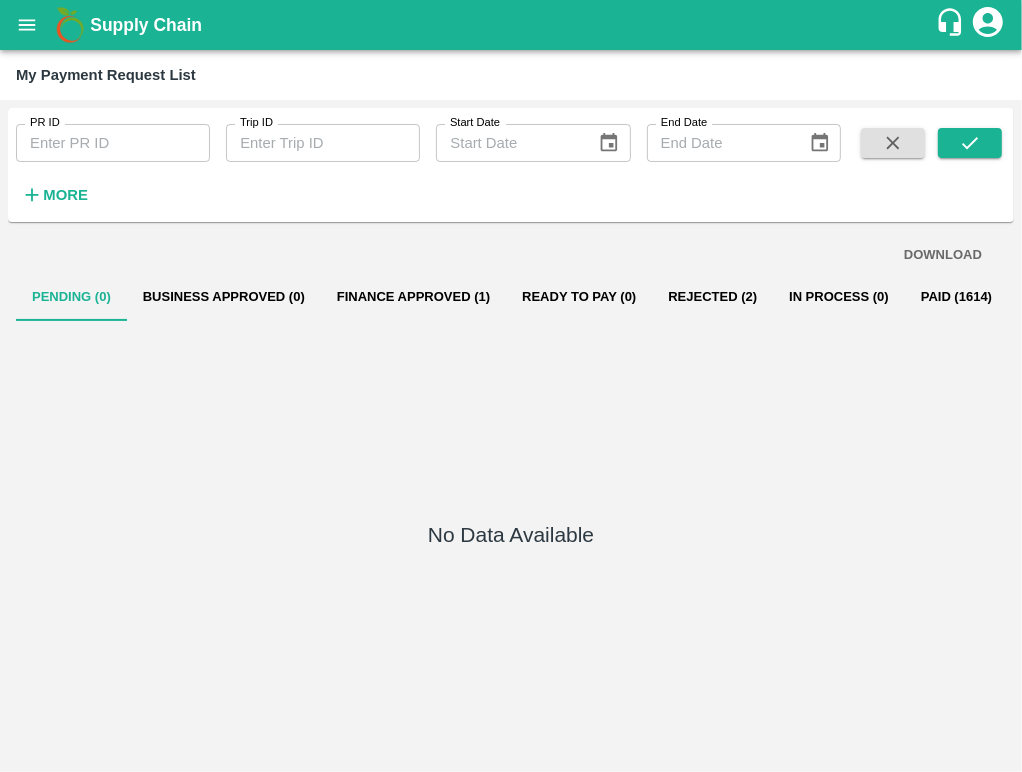 click on "More" at bounding box center [65, 195] 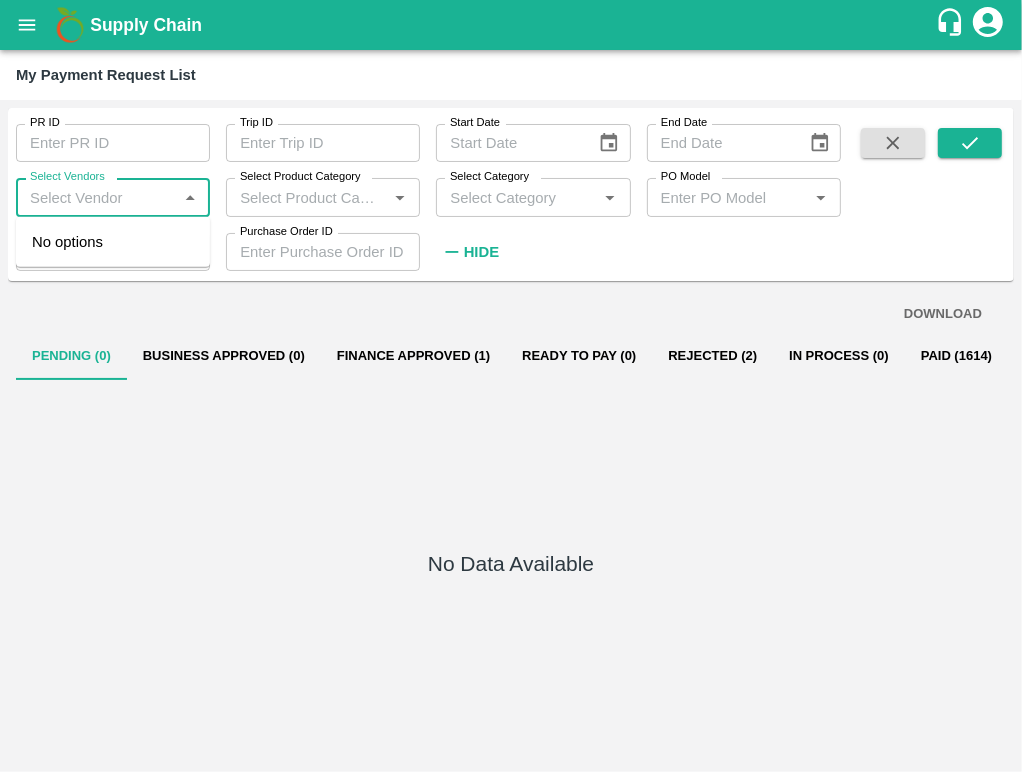 click on "Select Vendors" at bounding box center (96, 197) 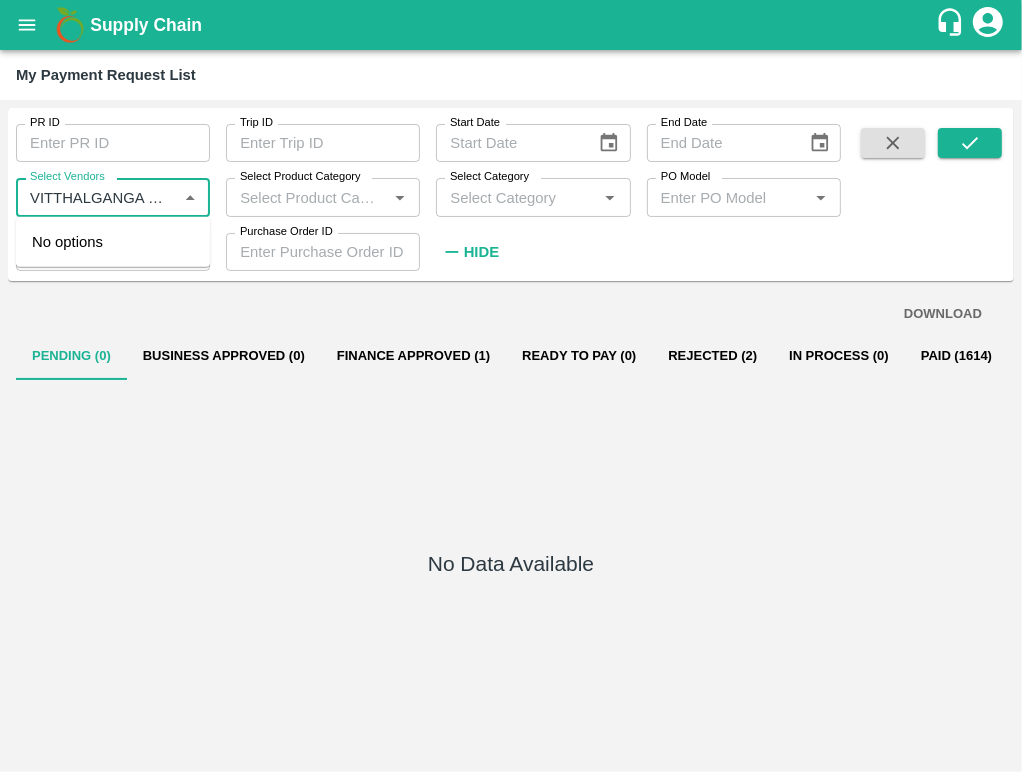 scroll, scrollTop: 0, scrollLeft: 281, axis: horizontal 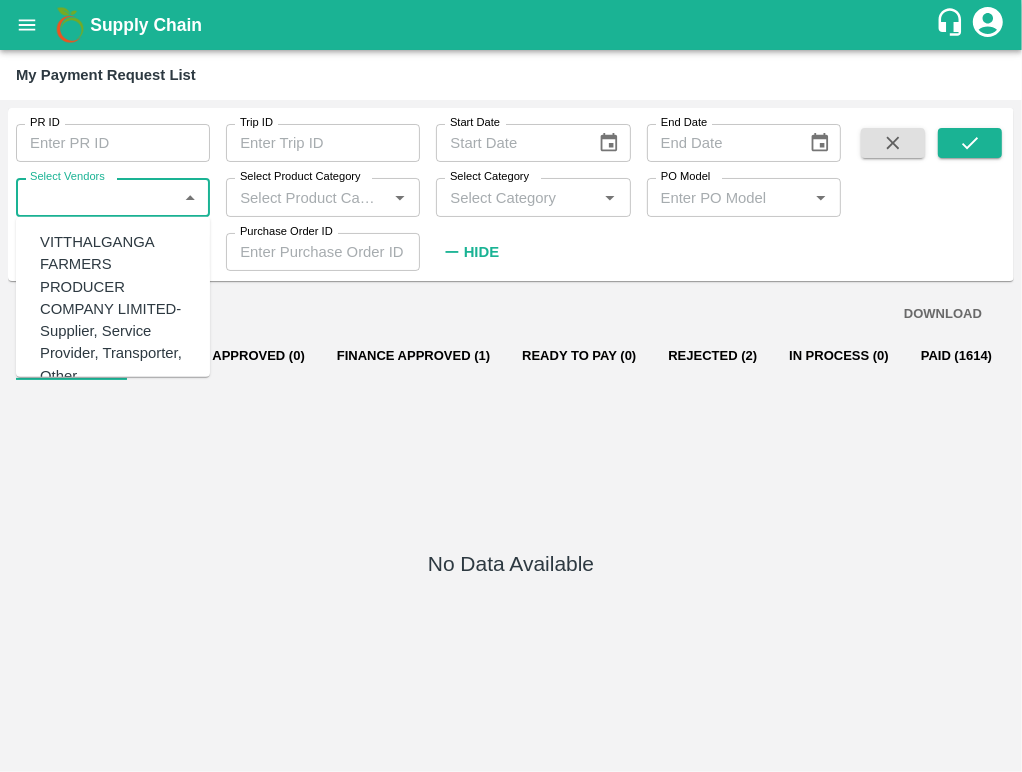 click on "VITTHALGANGA FARMERS PRODUCER COMPANY LIMITED-Supplier, Service Provider, Transporter, Other" at bounding box center [117, 309] 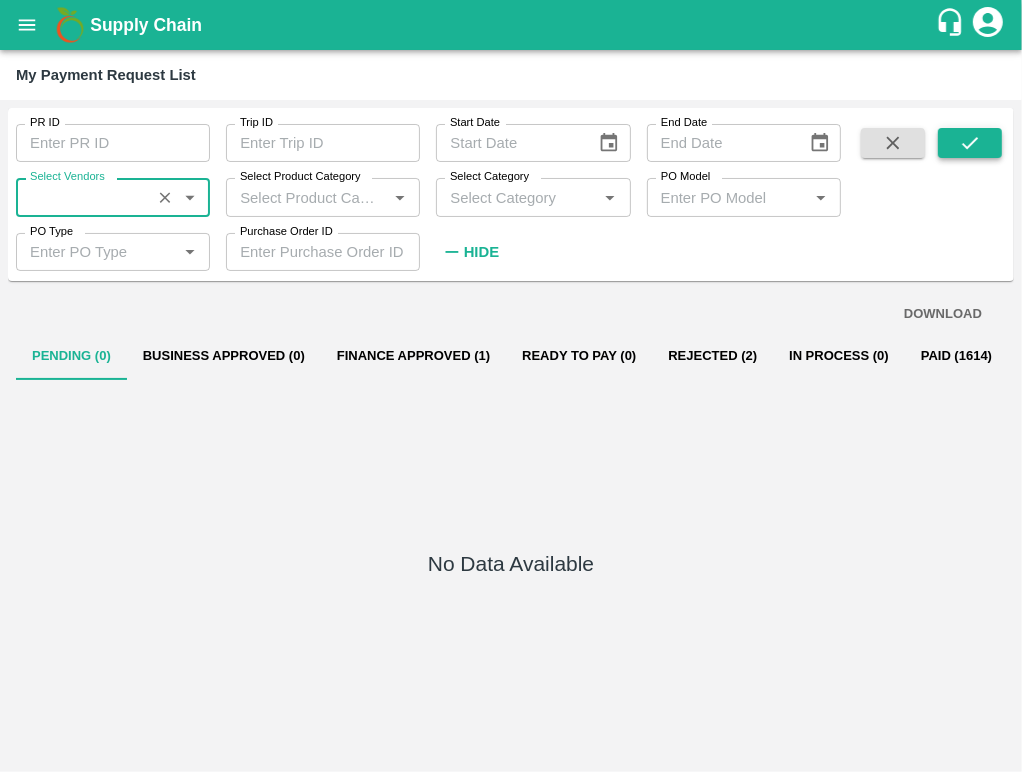 type on "VITTHALGANGA FARMERS PRODUCER COMPANY LIMITED-Supplier, Service Provider, Transporter, Other" 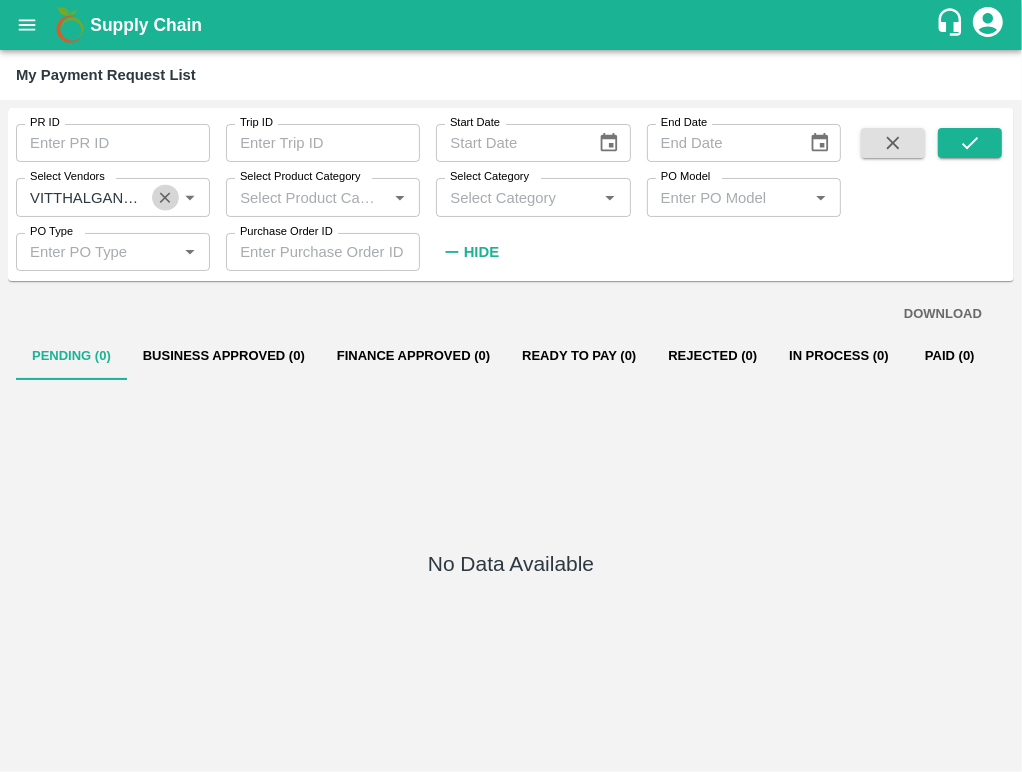 click 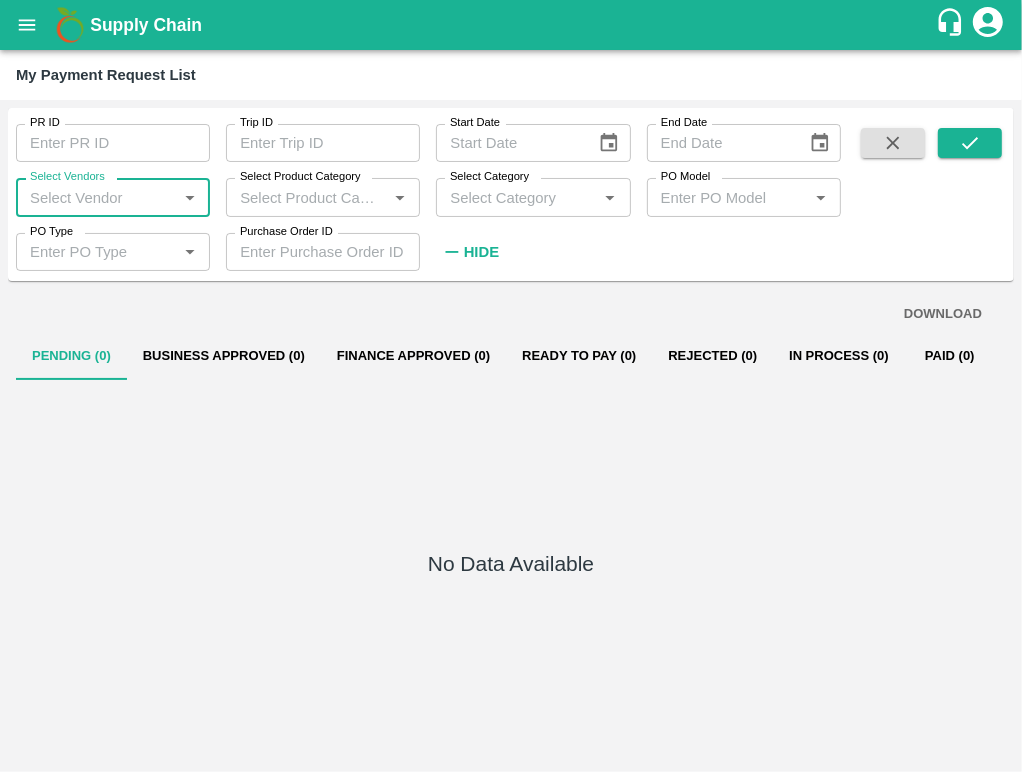 scroll, scrollTop: 0, scrollLeft: 0, axis: both 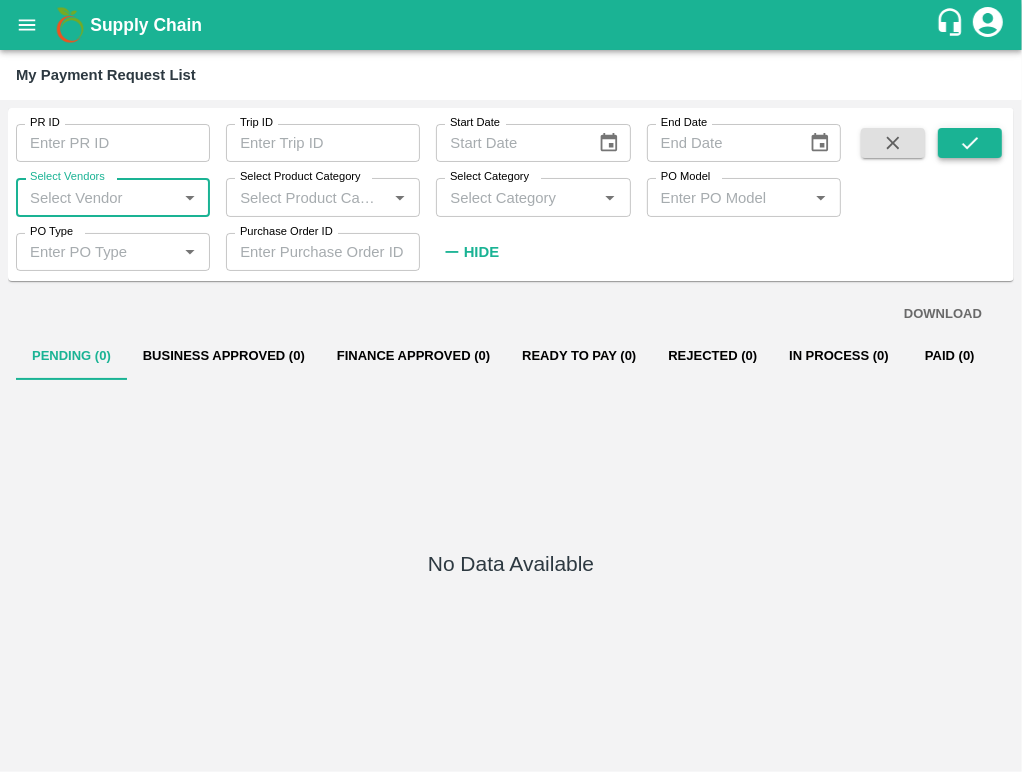 click at bounding box center [970, 143] 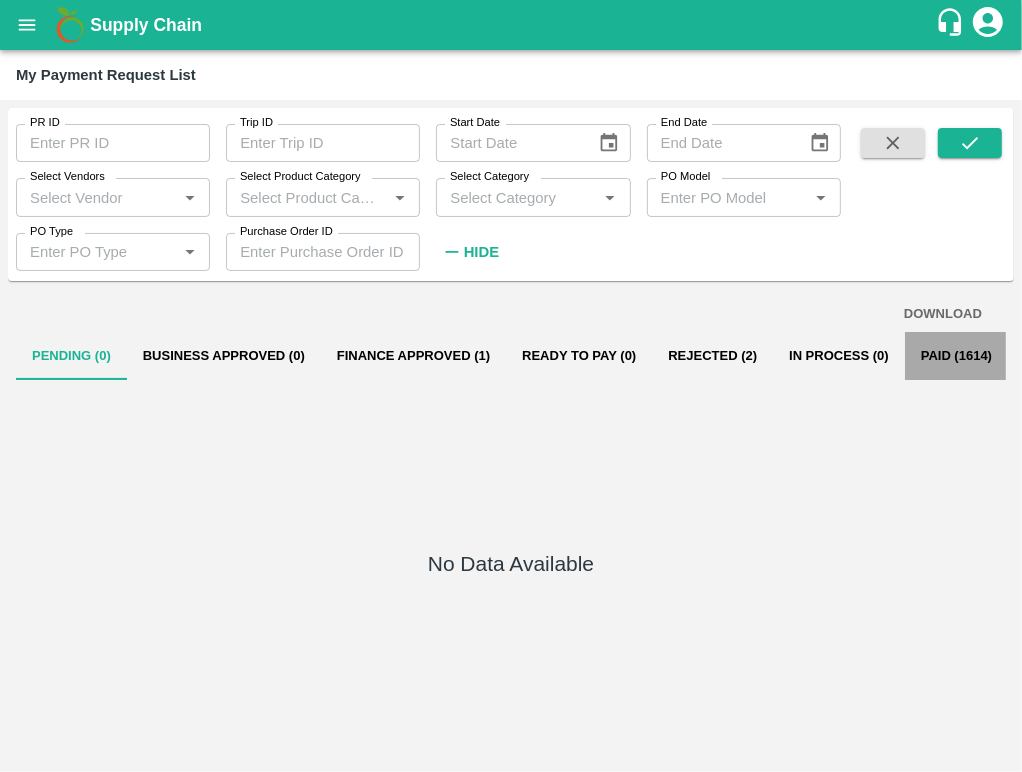 click on "Paid (1614)" at bounding box center [956, 356] 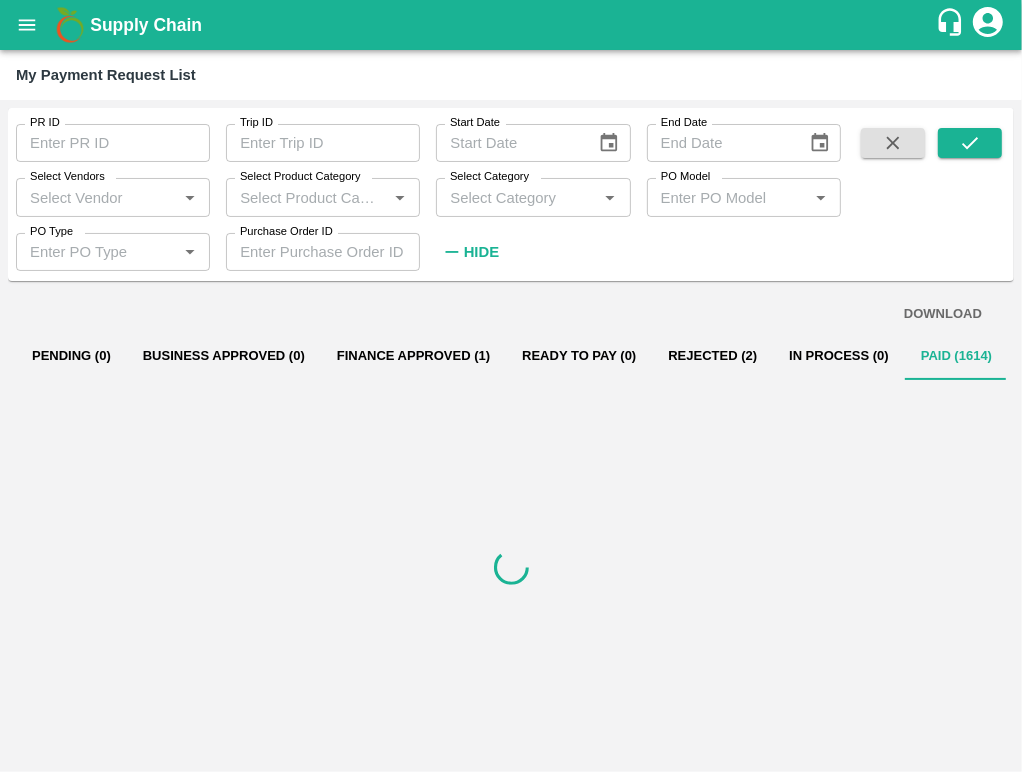 scroll, scrollTop: 0, scrollLeft: 1, axis: horizontal 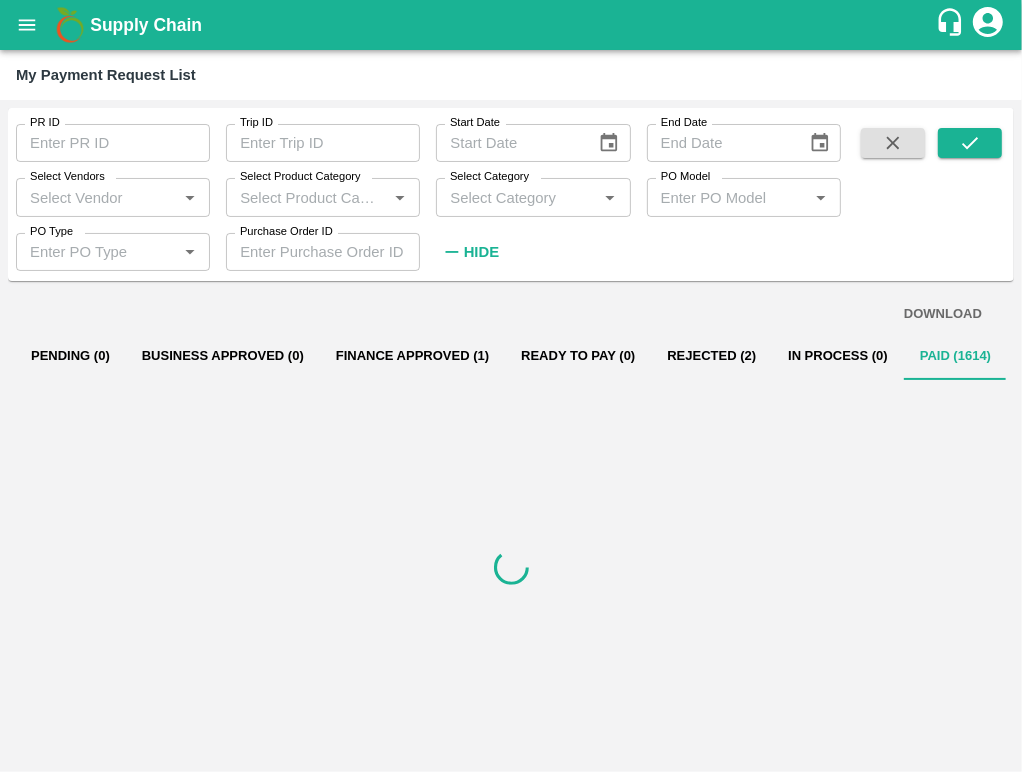 click on "Rejected (2)" at bounding box center (711, 356) 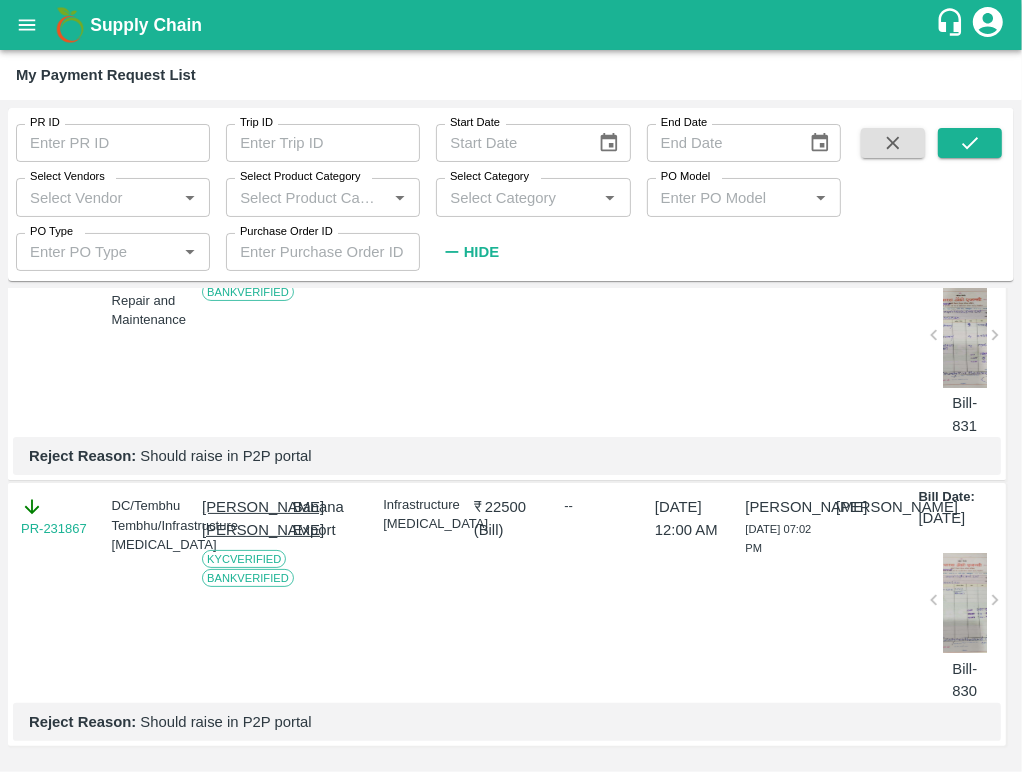 scroll, scrollTop: 0, scrollLeft: 0, axis: both 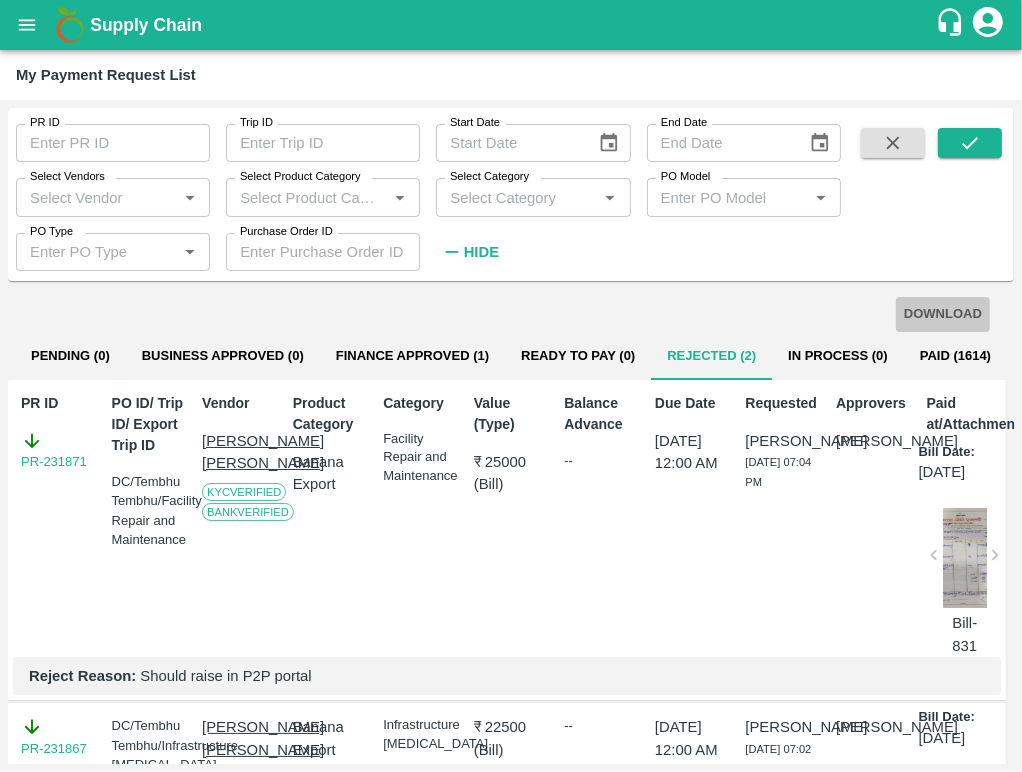 click on "DOWNLOAD" at bounding box center (943, 314) 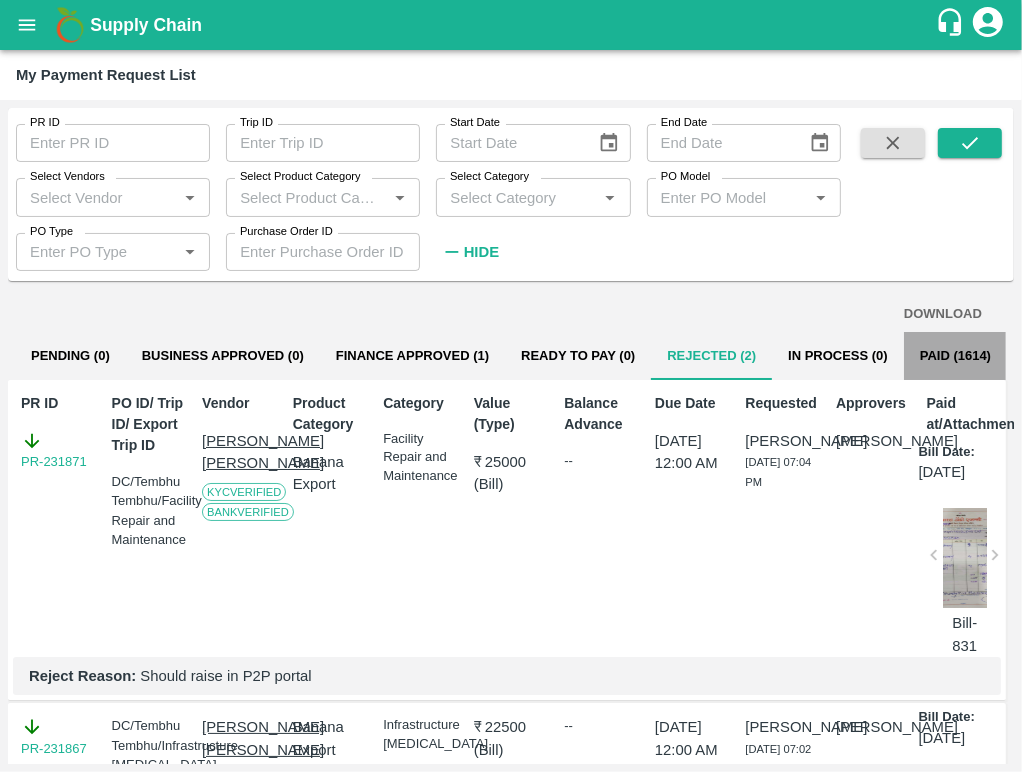 click on "Paid (1614)" at bounding box center (955, 356) 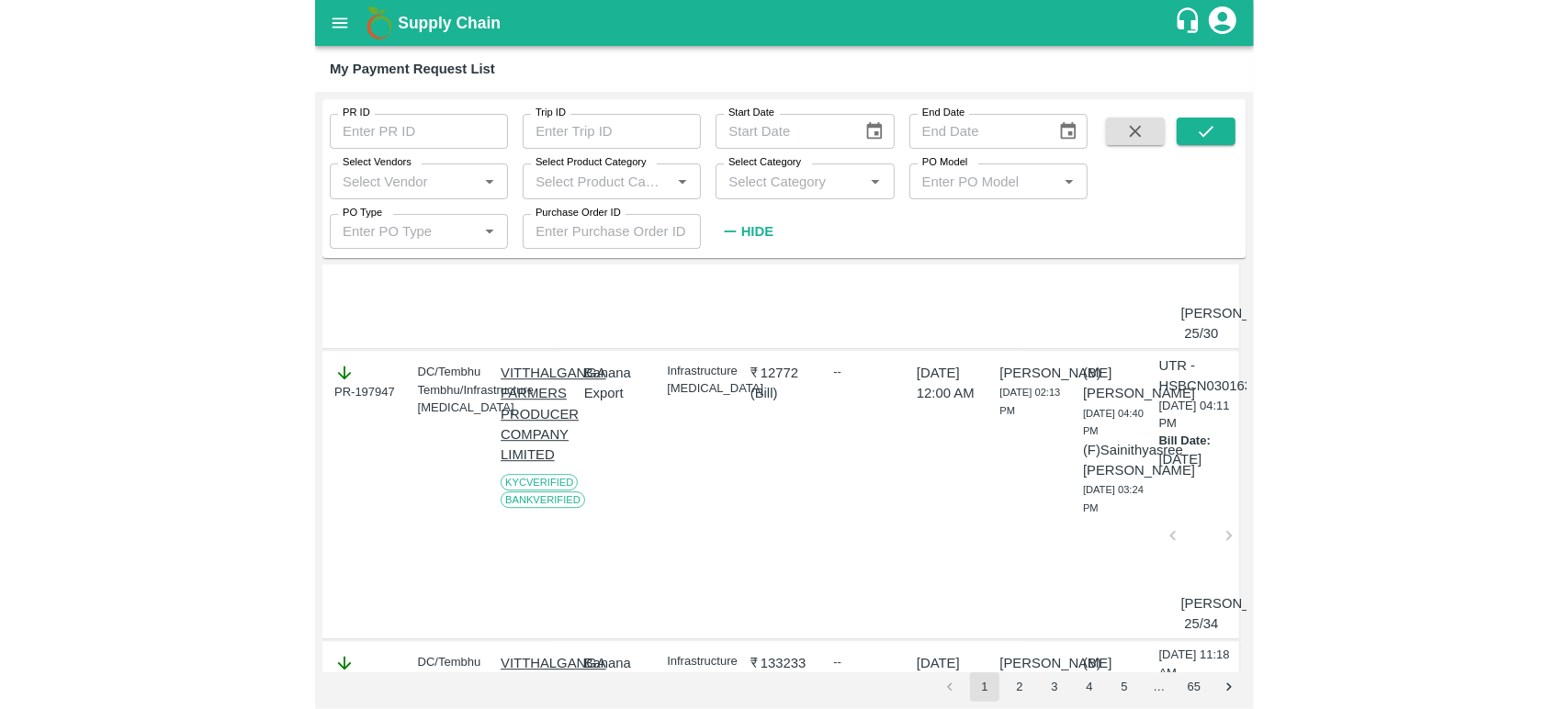 scroll, scrollTop: 3265, scrollLeft: 0, axis: vertical 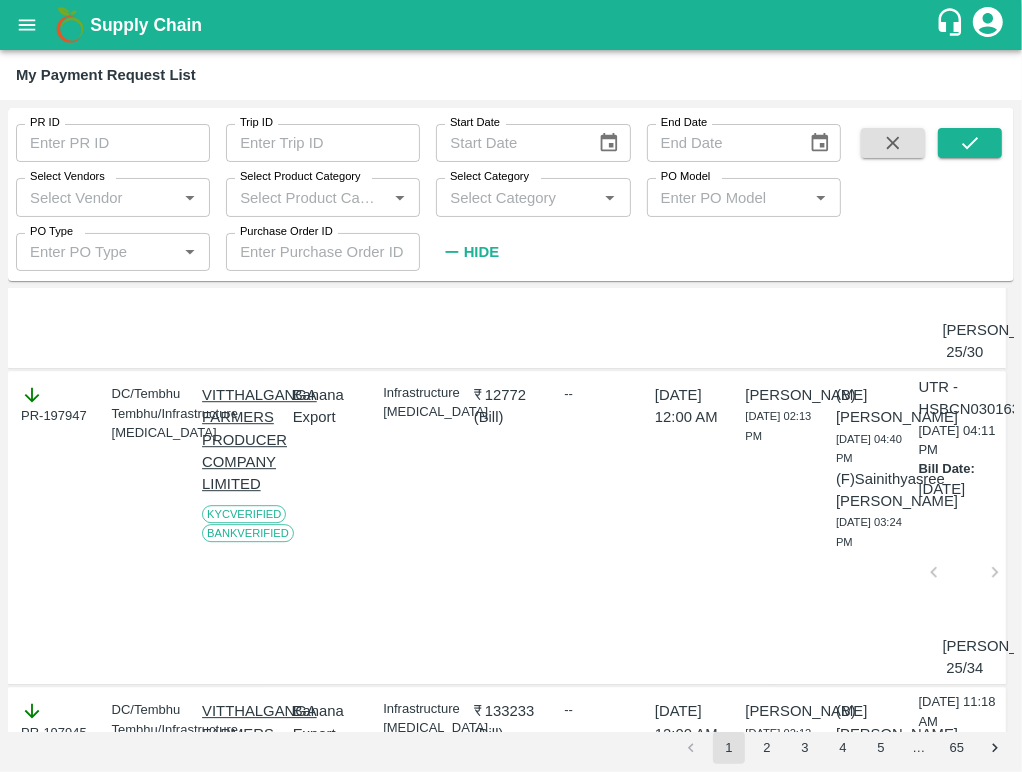 click on "VITTHALGANGA FARMERS PRODUCER COMPANY LIMITED" at bounding box center [239, 167] 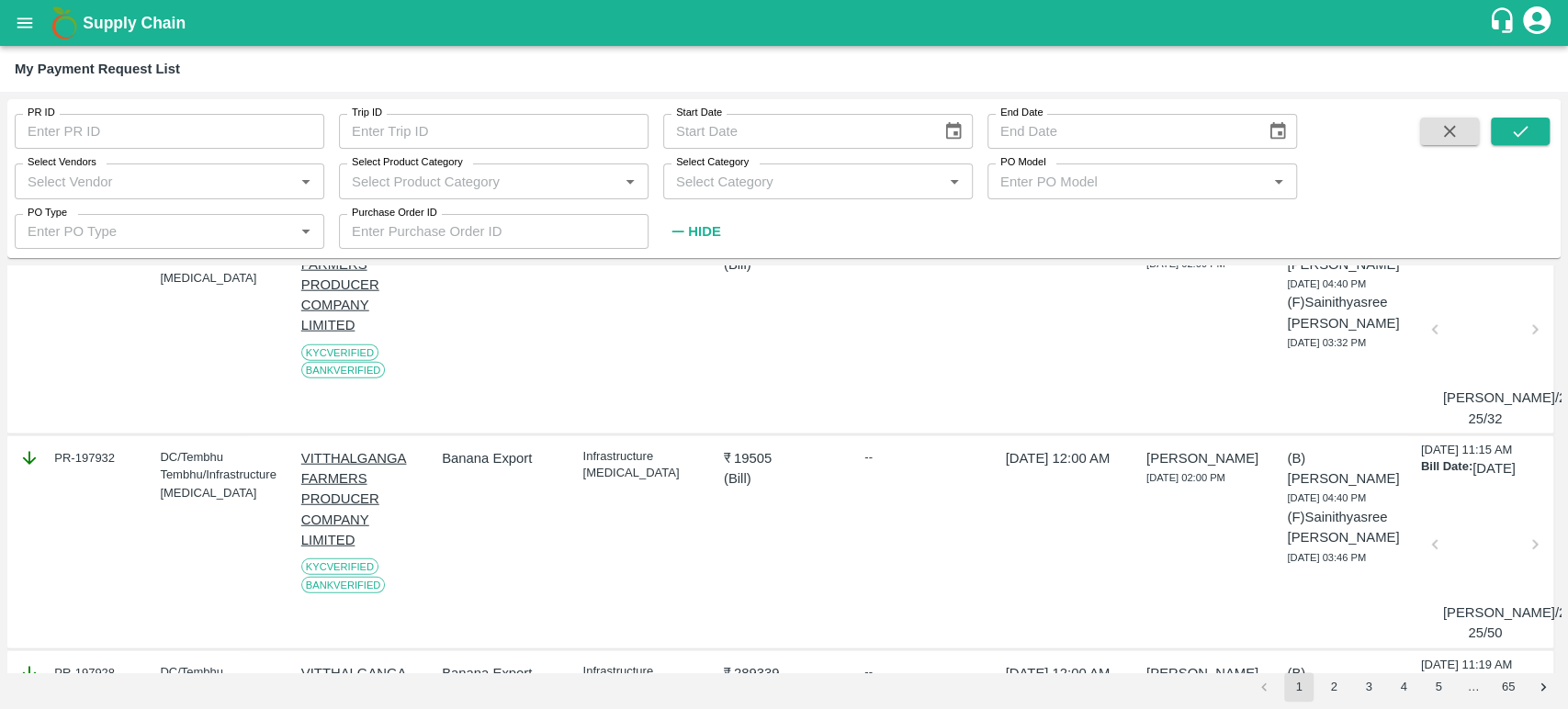 scroll, scrollTop: 0, scrollLeft: 0, axis: both 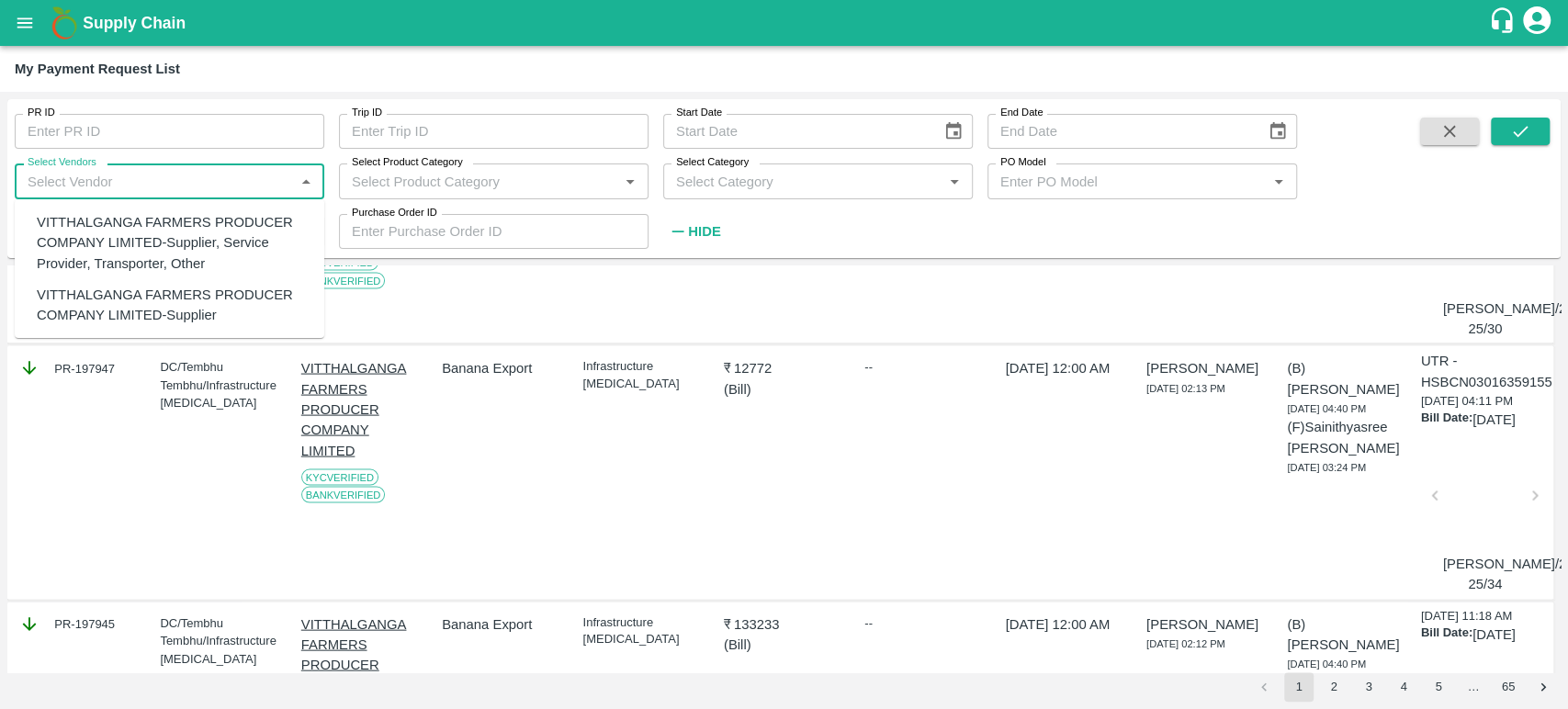 click on "Select Vendors" at bounding box center [154, 181] 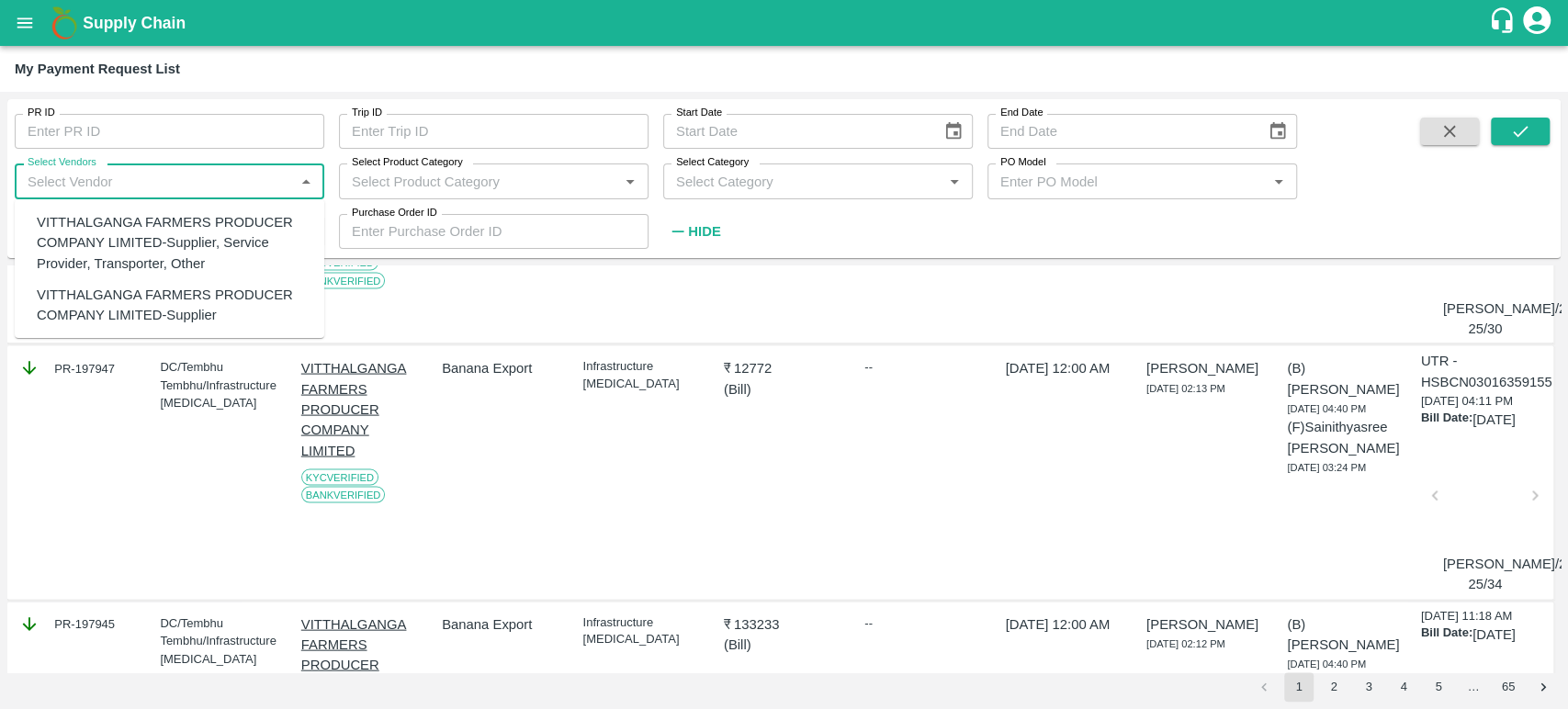 paste on "9004172525" 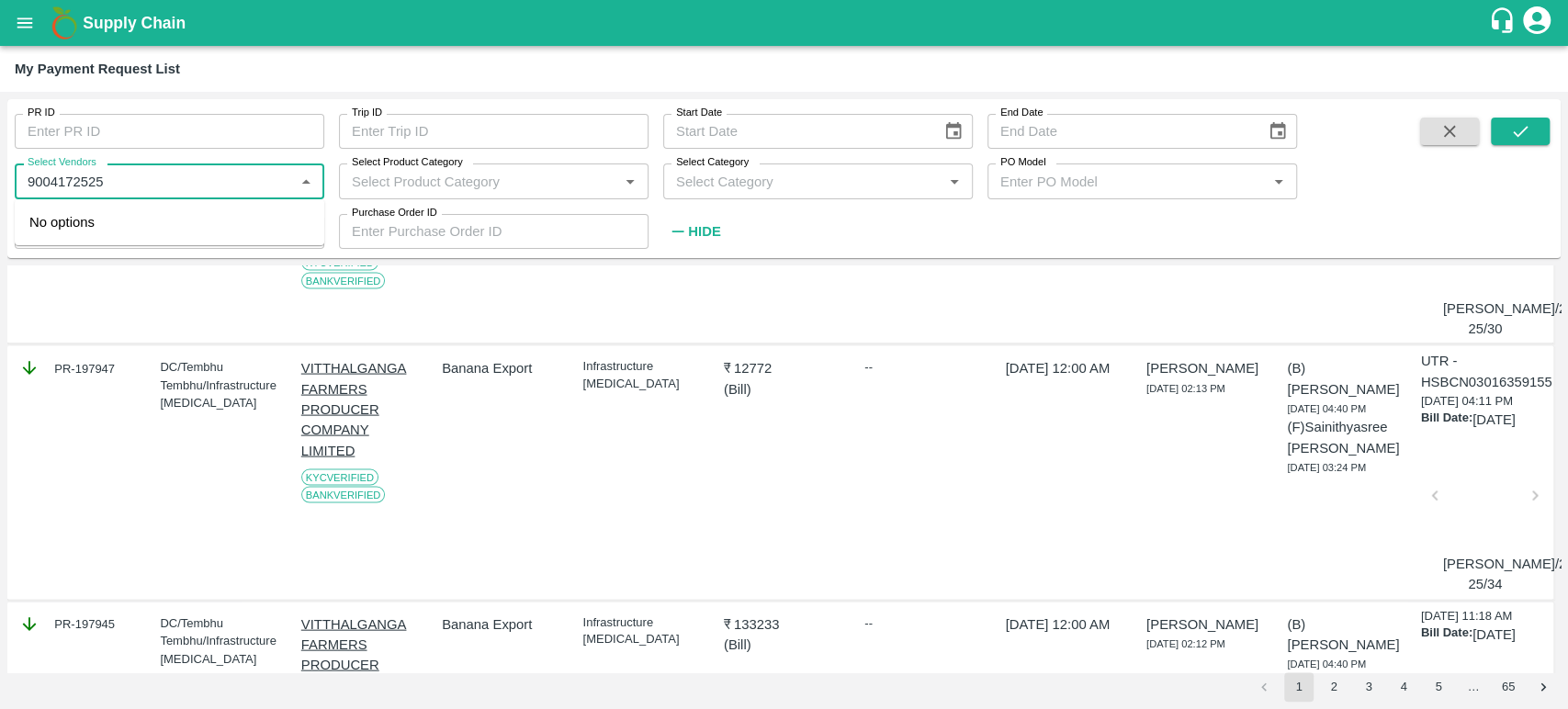 click 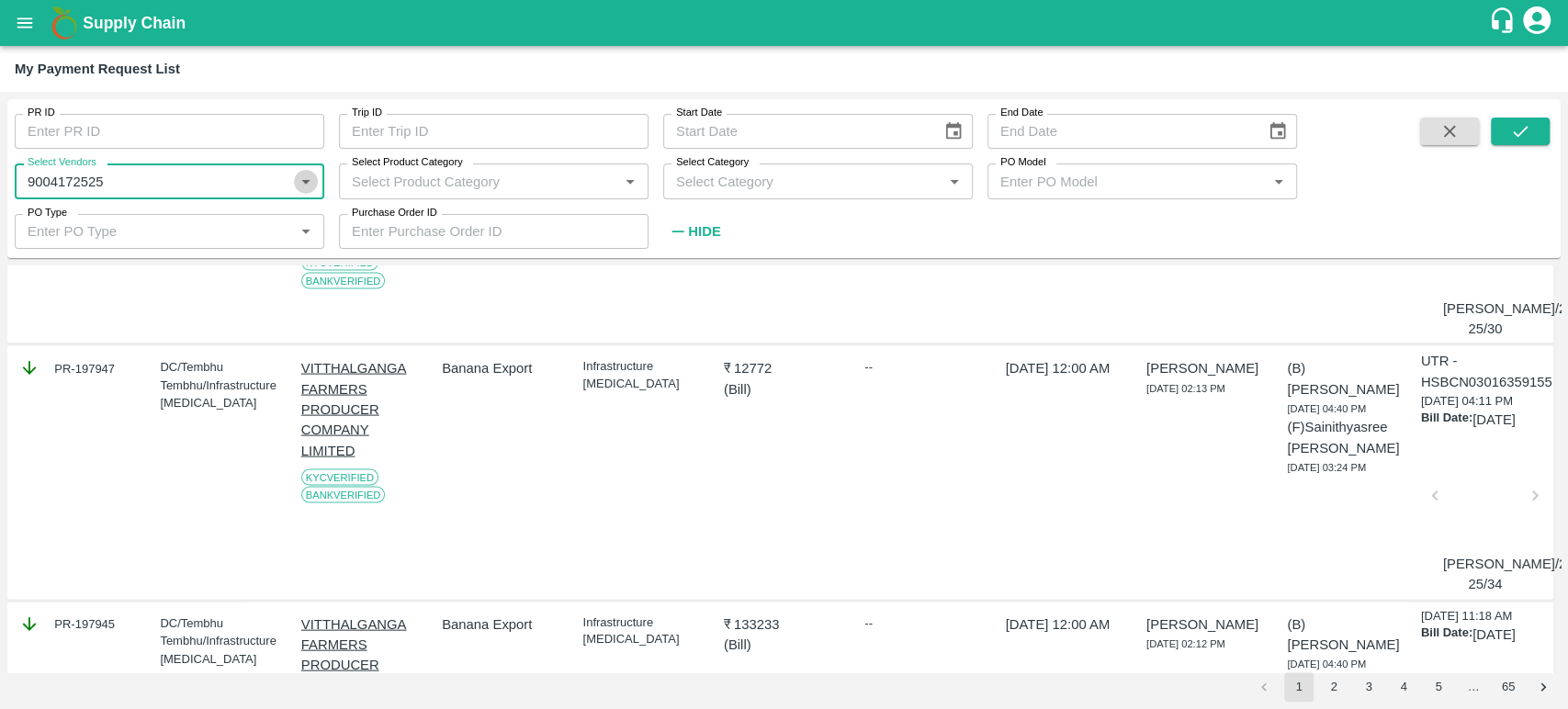 click 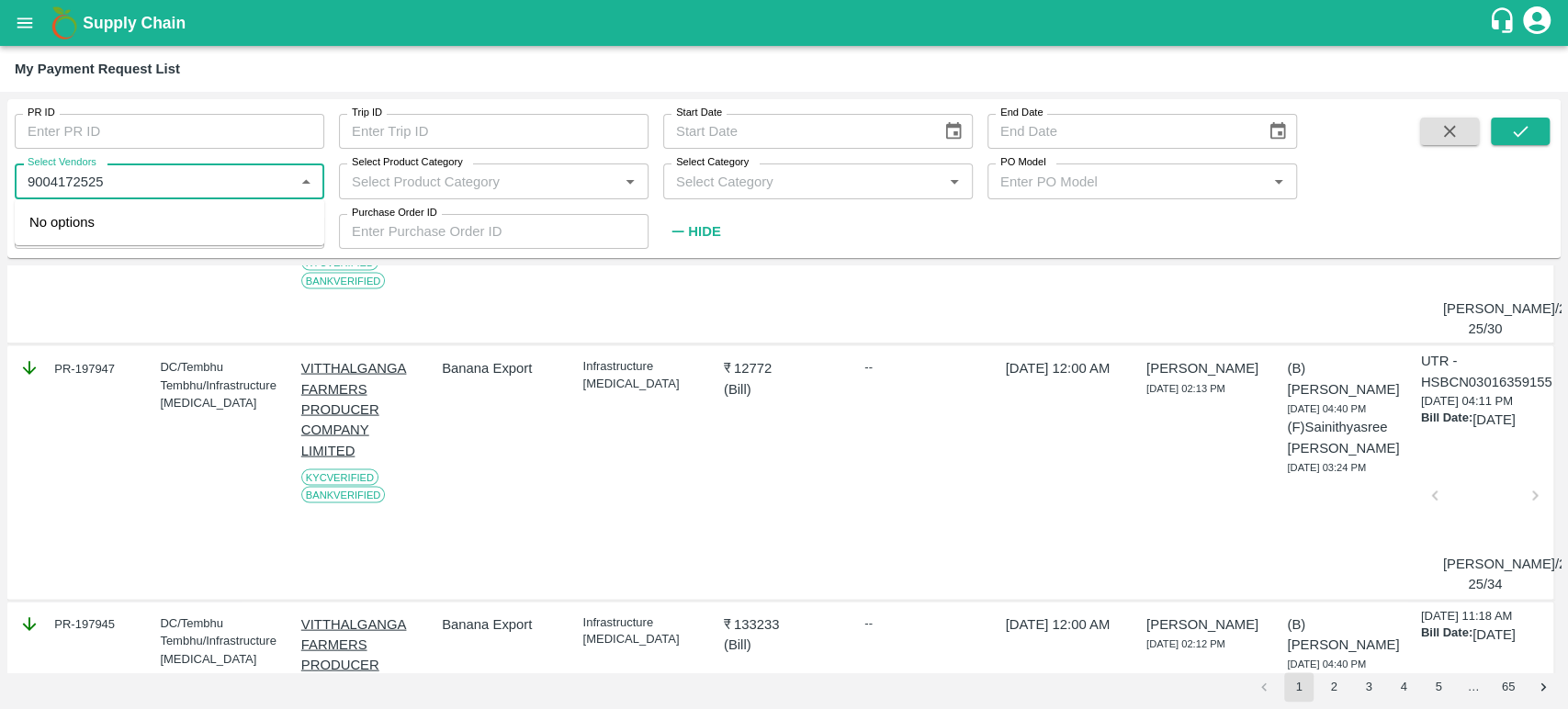 click on "Select Vendors" at bounding box center [154, 181] 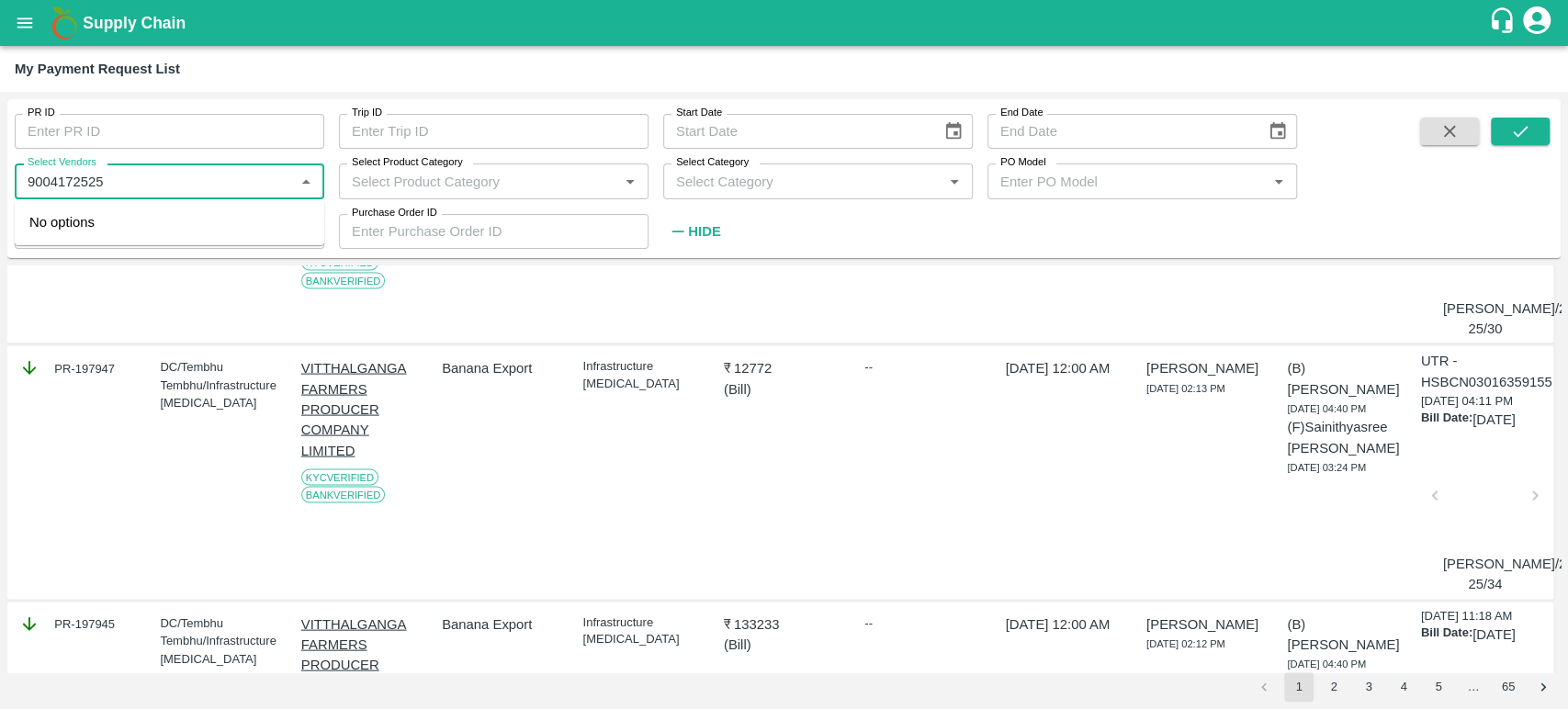click 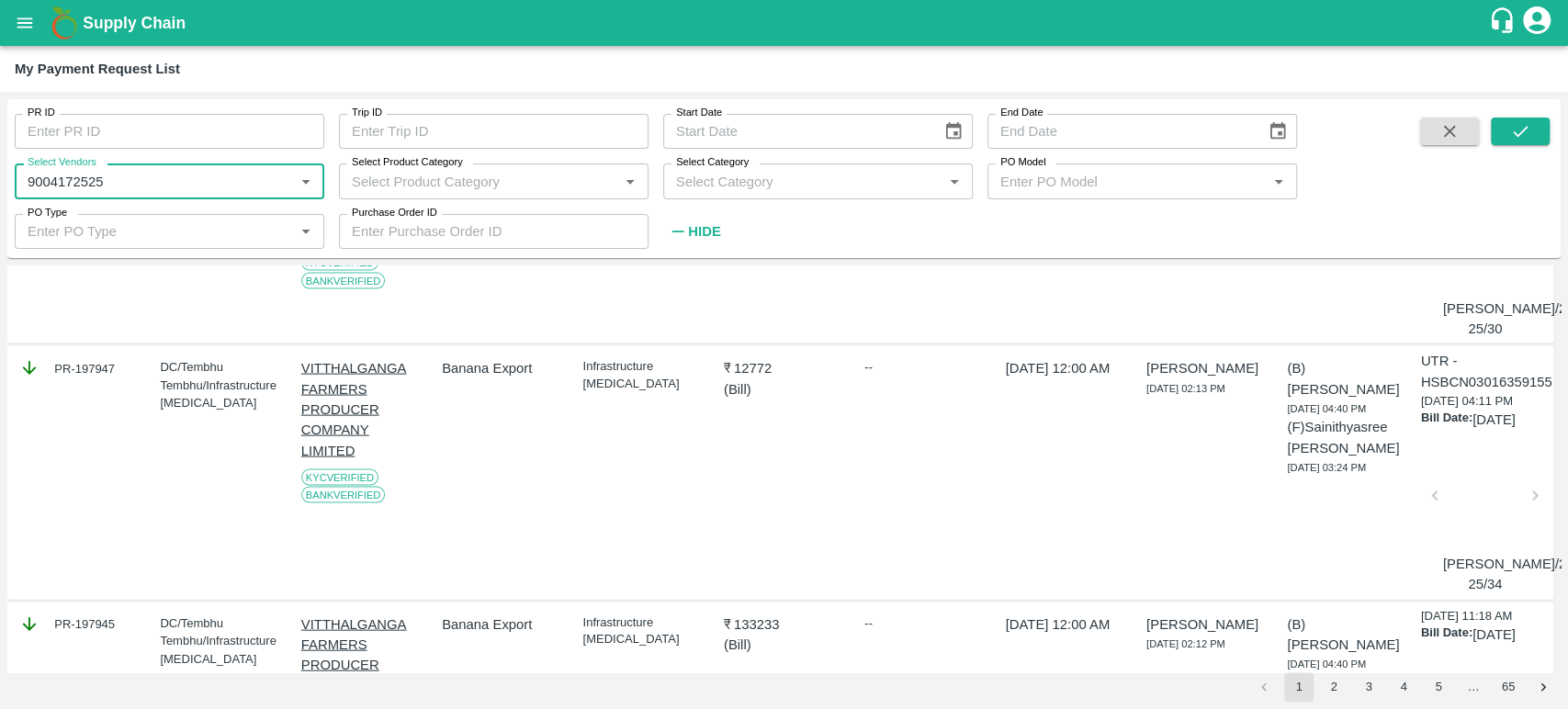 click 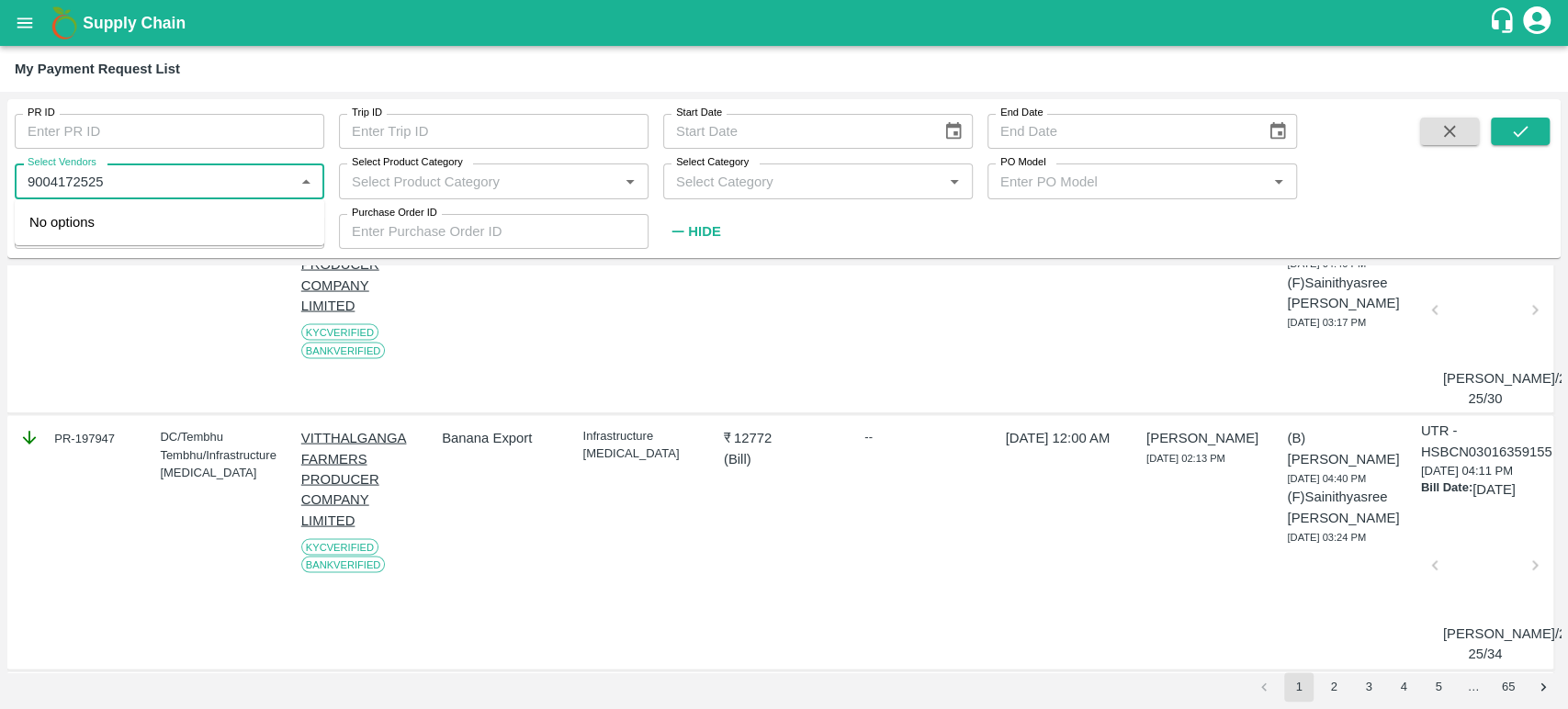 scroll, scrollTop: 2568, scrollLeft: 0, axis: vertical 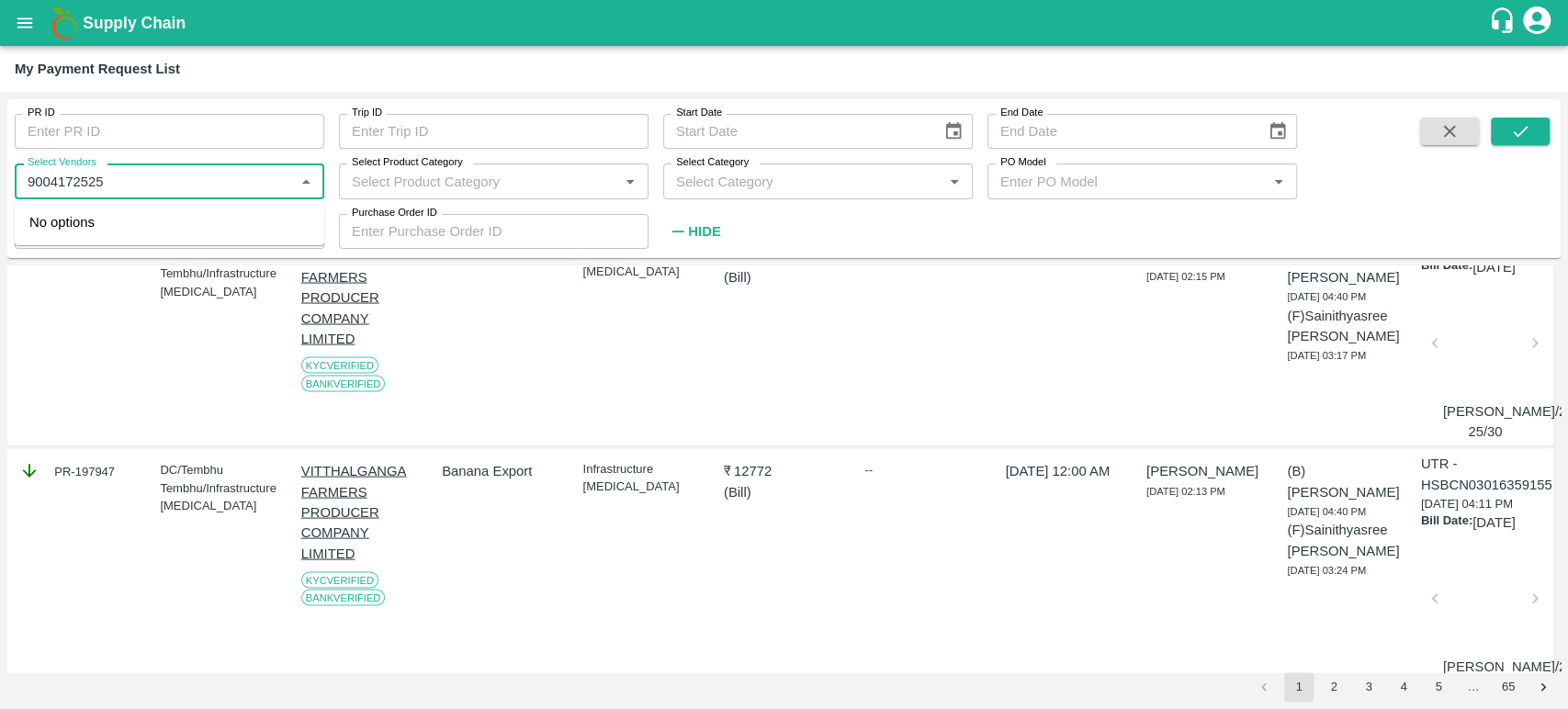 type on "9004172525" 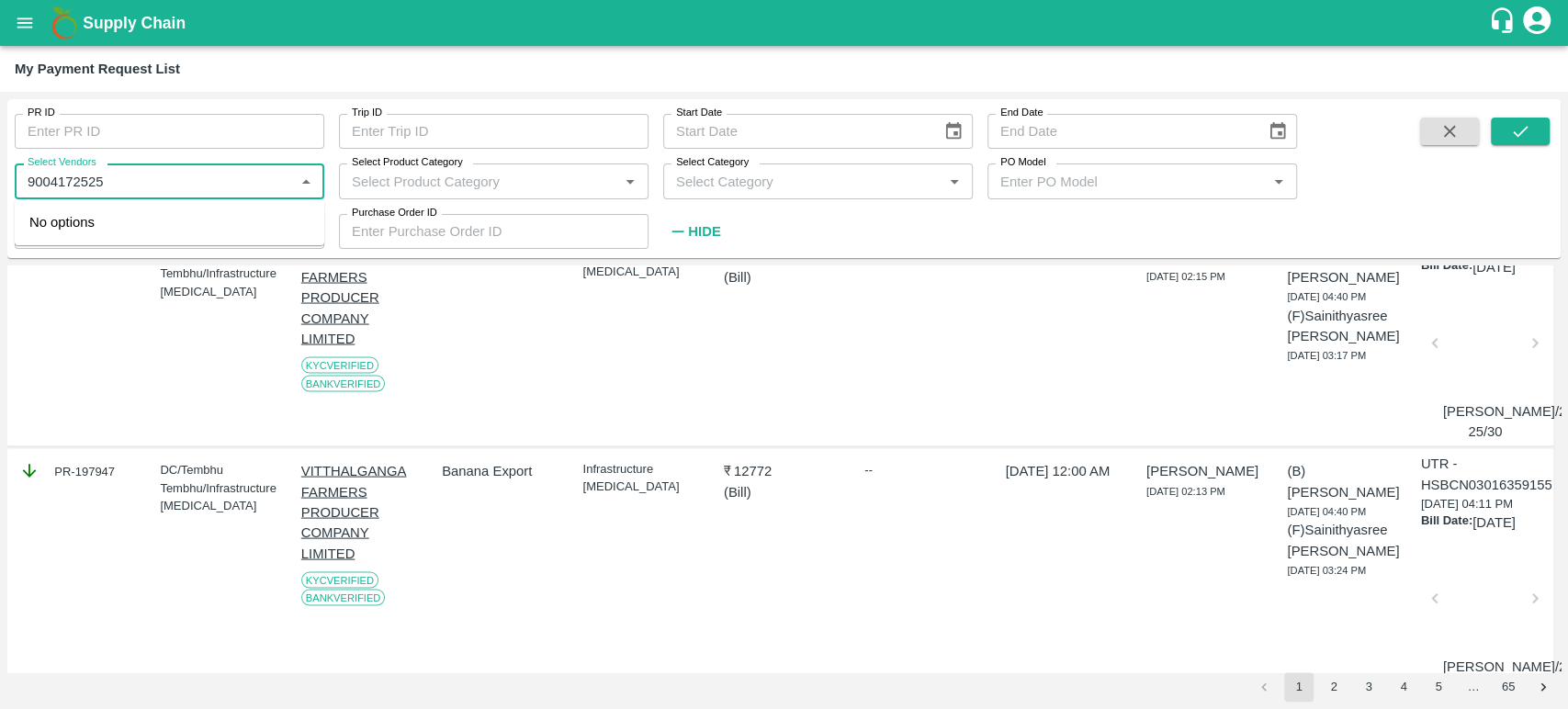 type 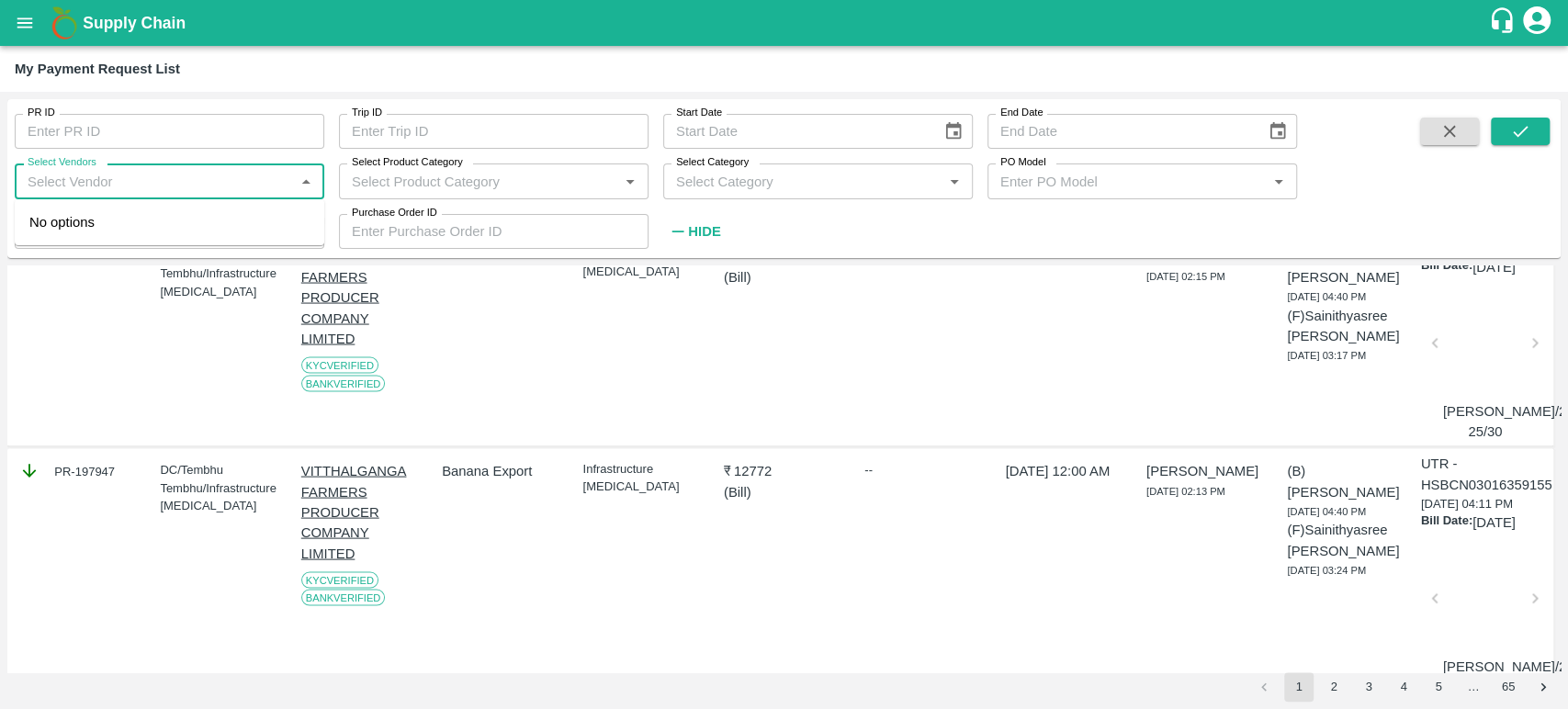 click on "Select Category" at bounding box center (803, 181) 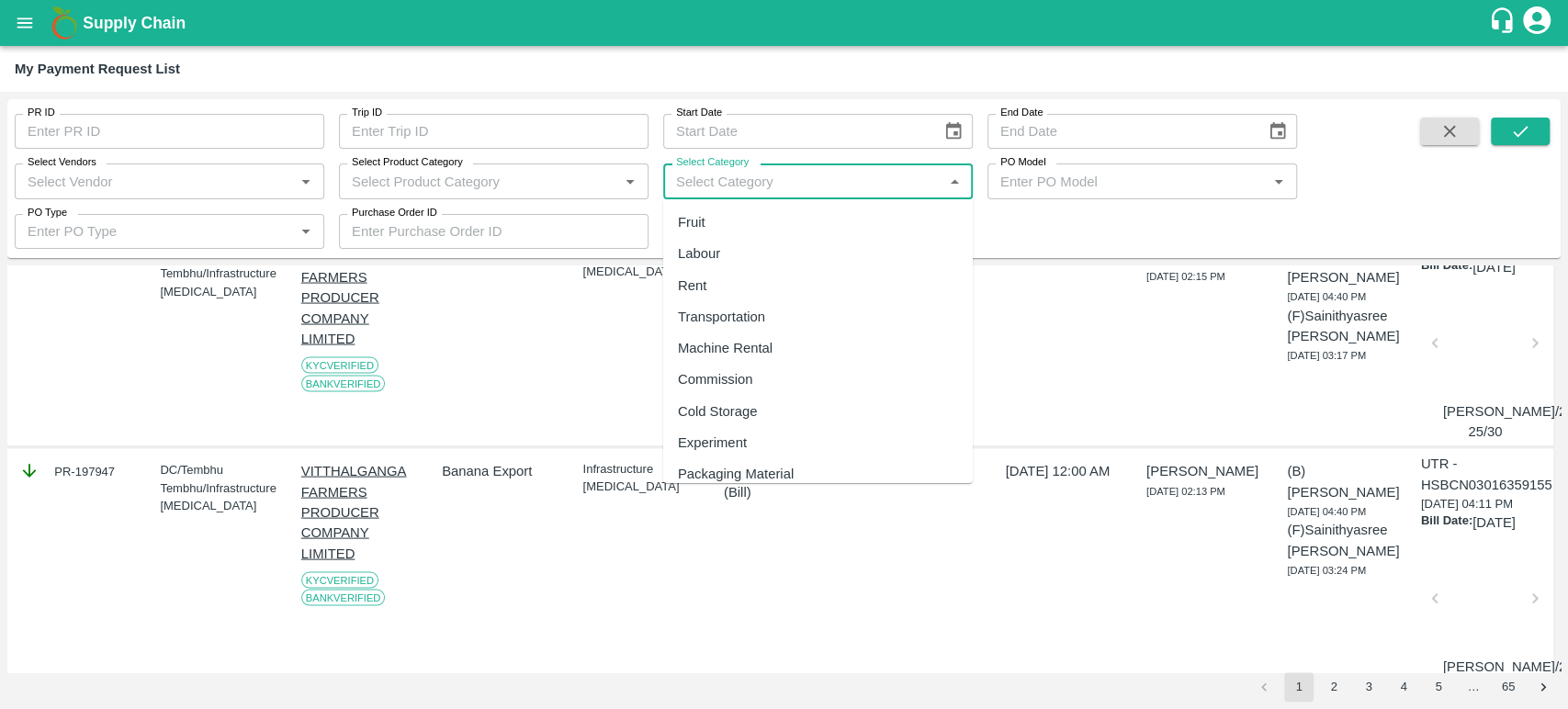 scroll, scrollTop: 102, scrollLeft: 0, axis: vertical 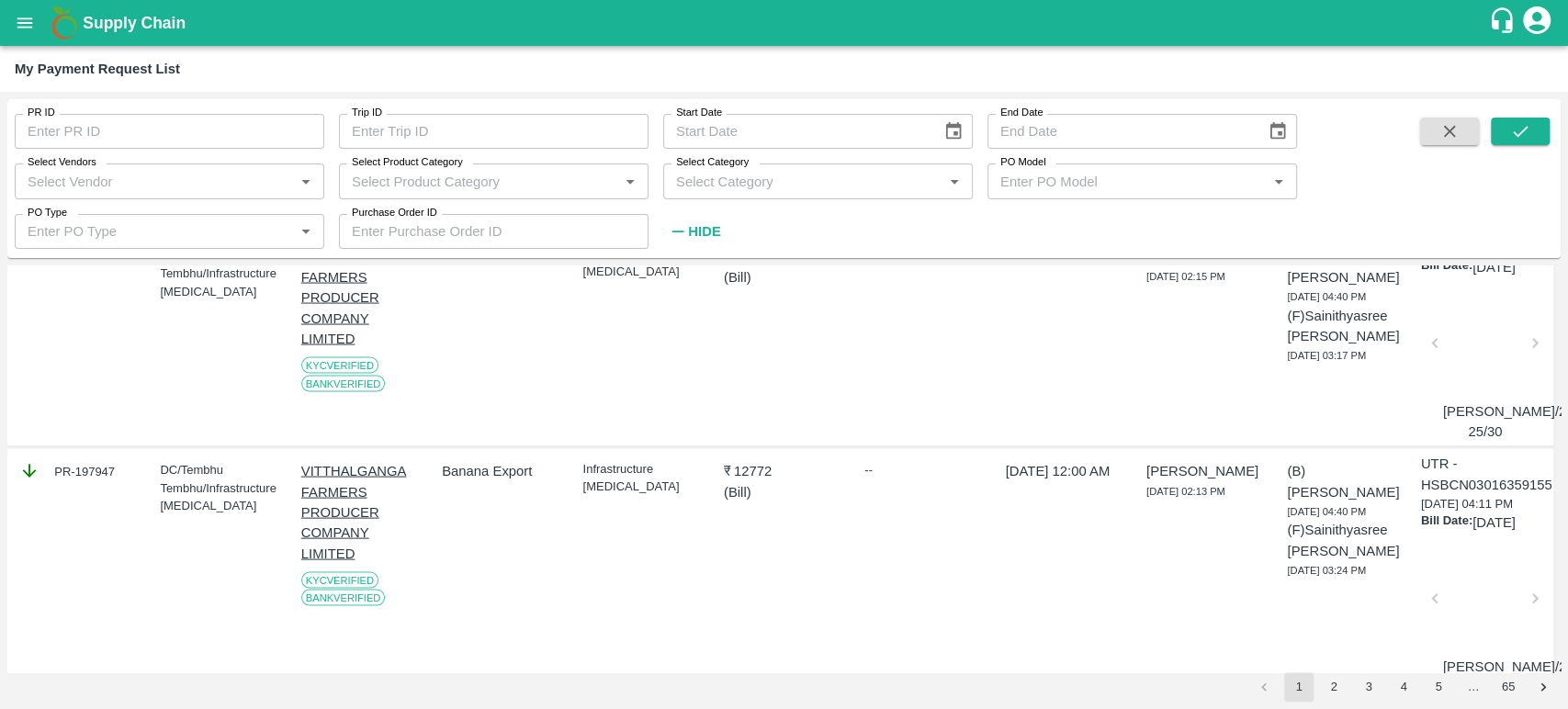 click on "Infrastructure [MEDICAL_DATA]" at bounding box center (638, 340) 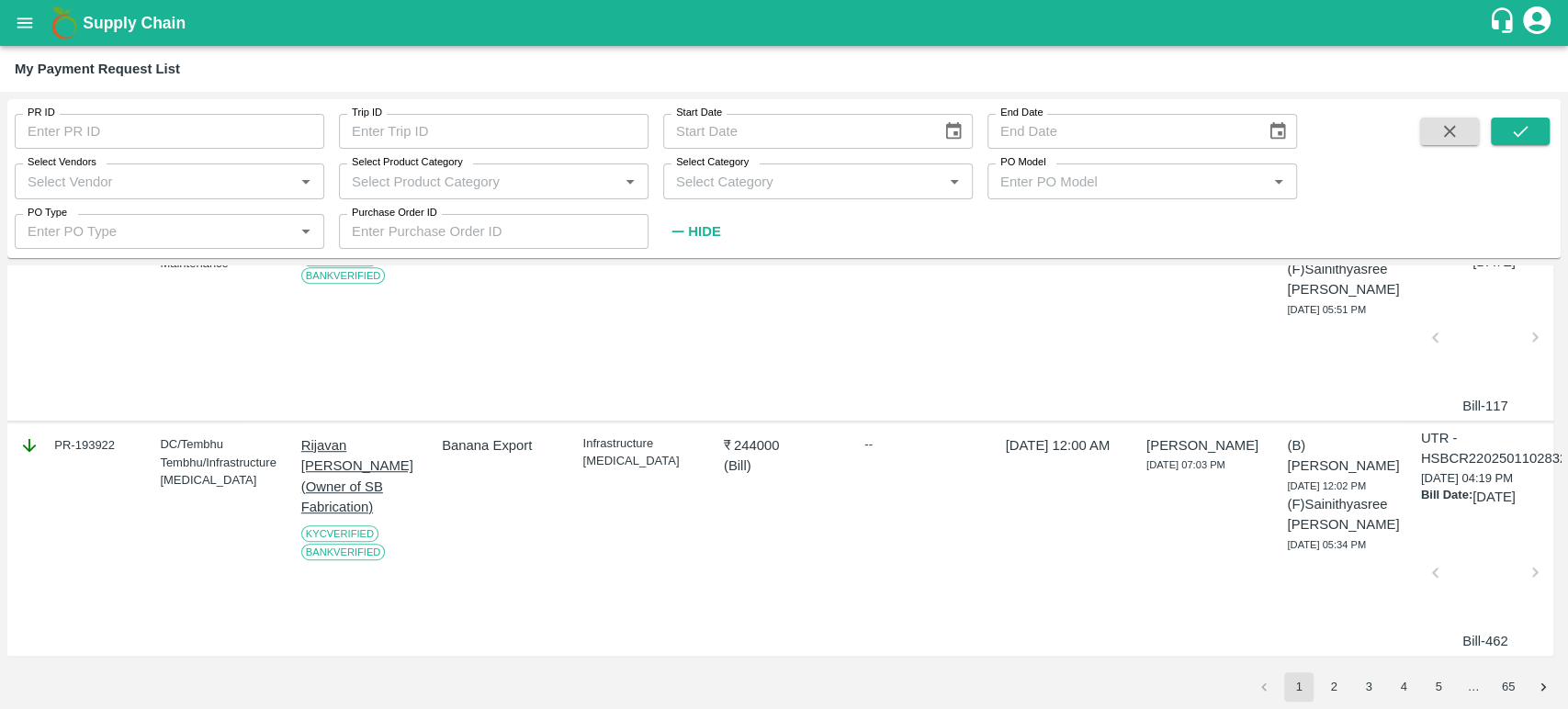 scroll, scrollTop: 5866, scrollLeft: 0, axis: vertical 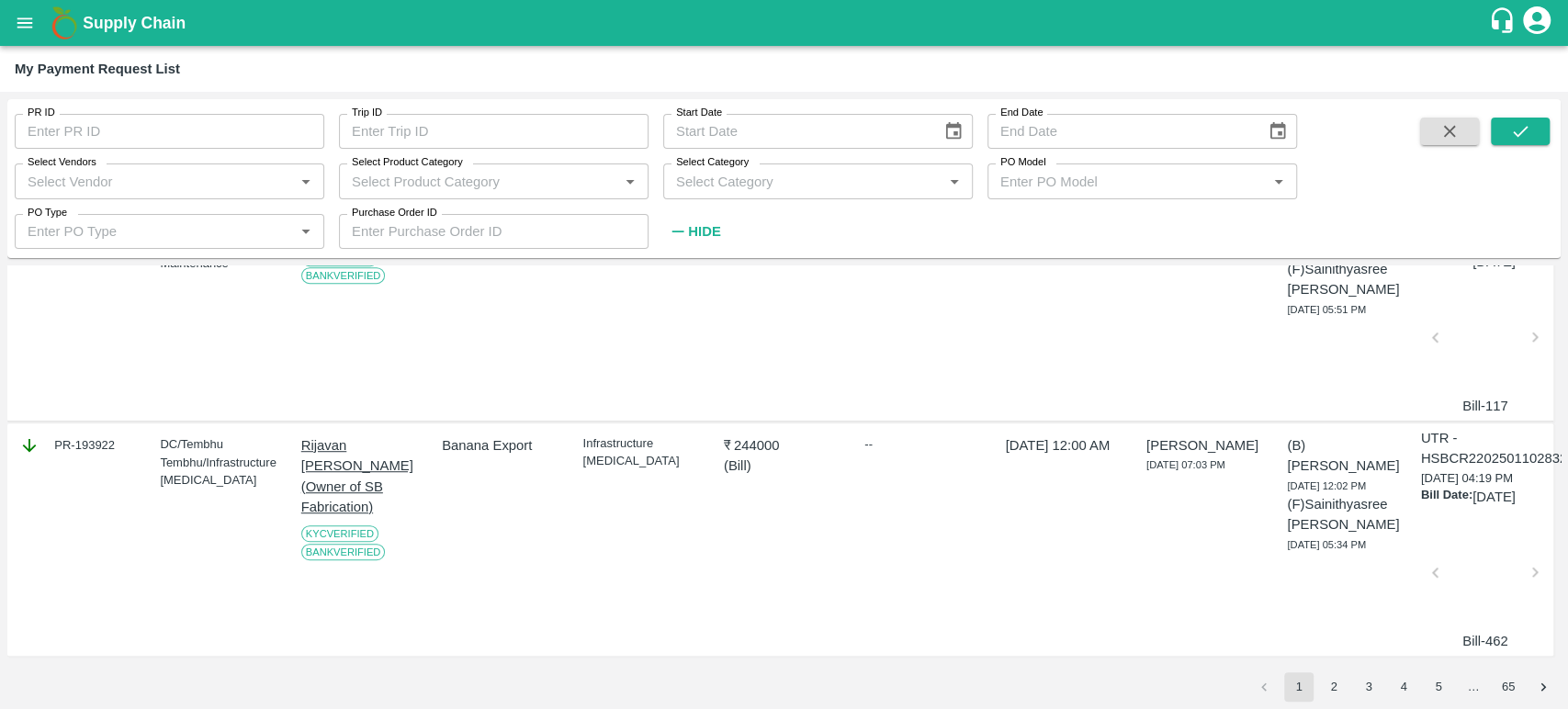 click on "2" at bounding box center [1334, 687] 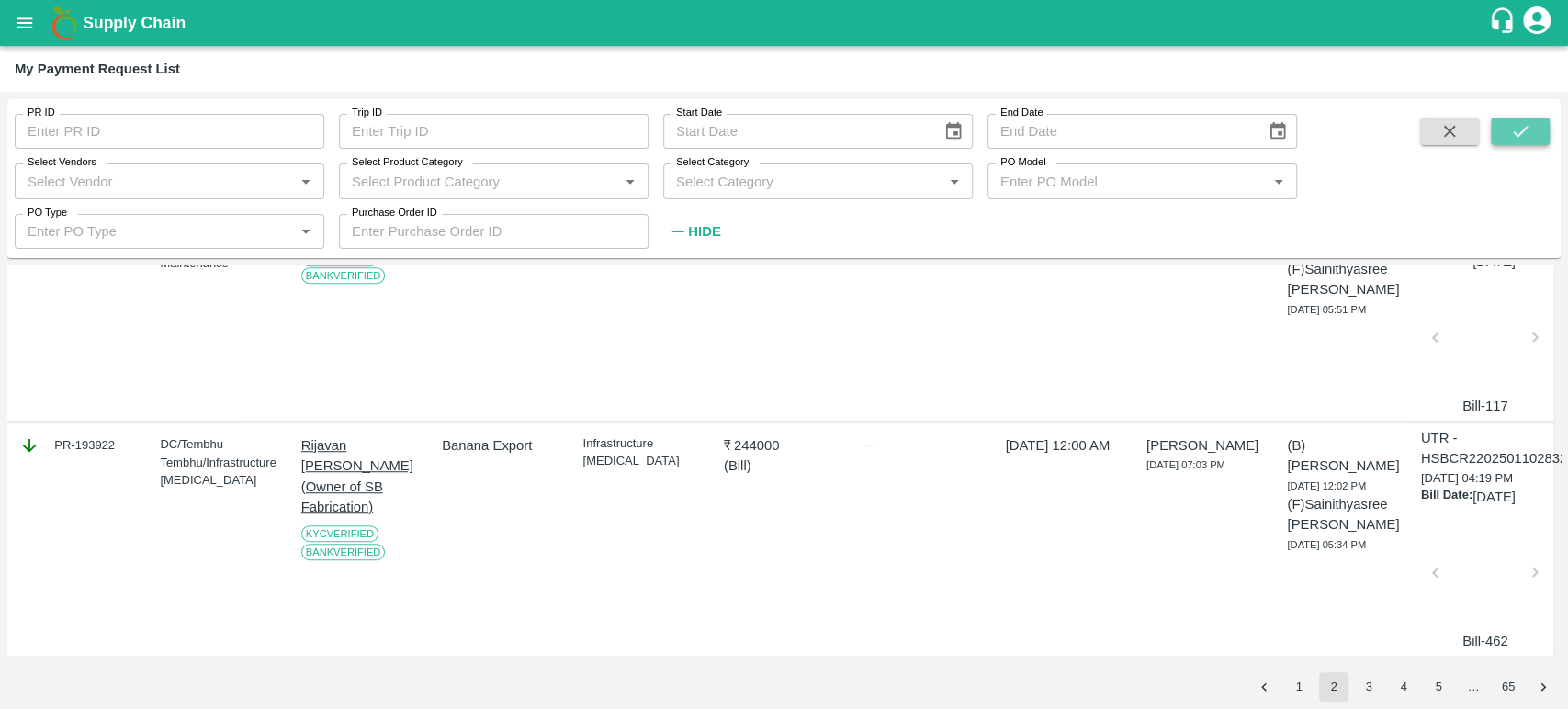 click at bounding box center [1520, 131] 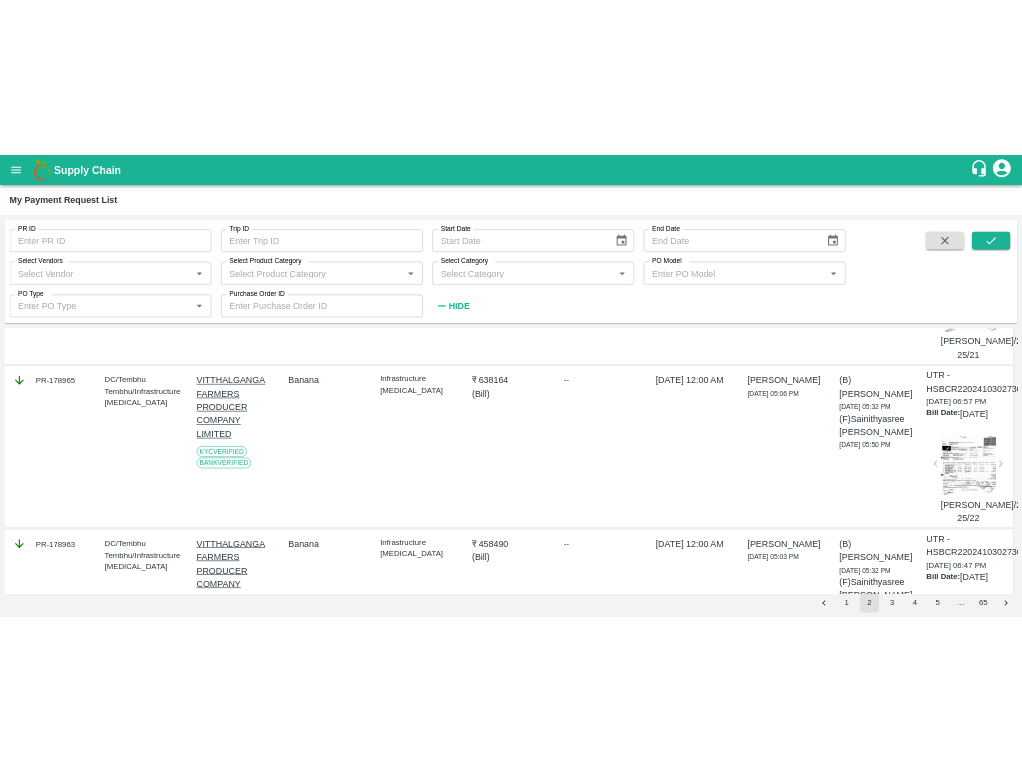 scroll, scrollTop: 2777, scrollLeft: 0, axis: vertical 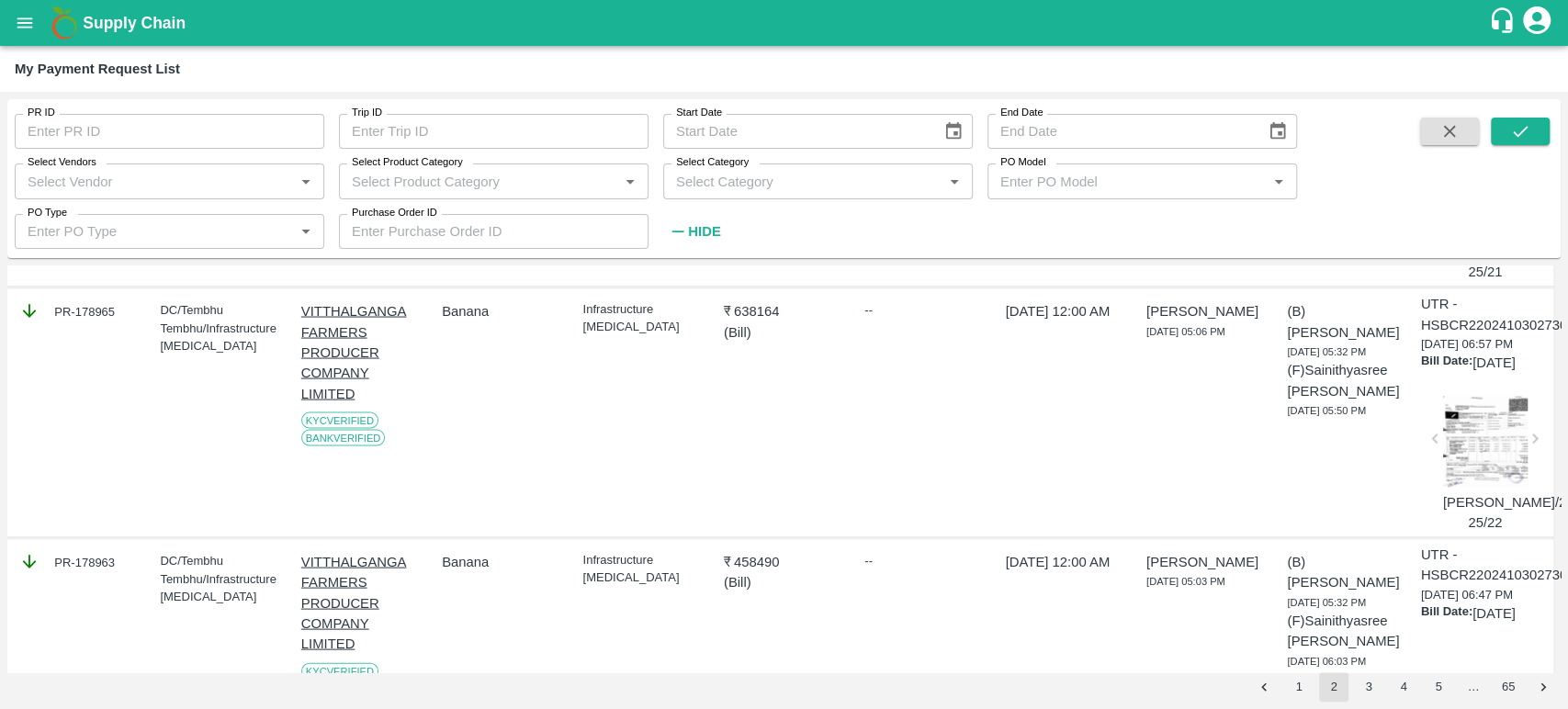 click at bounding box center [1485, 190] 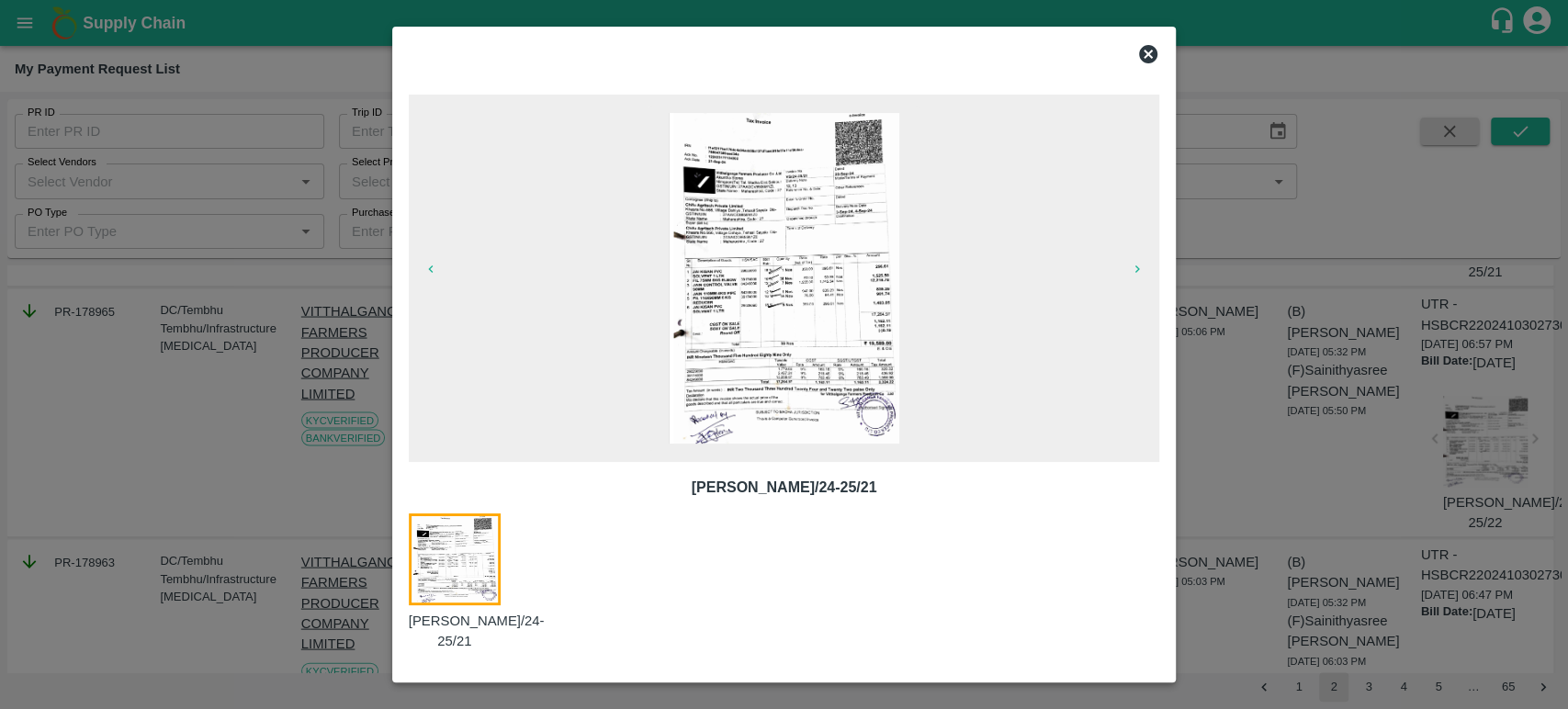 click at bounding box center [784, 354] 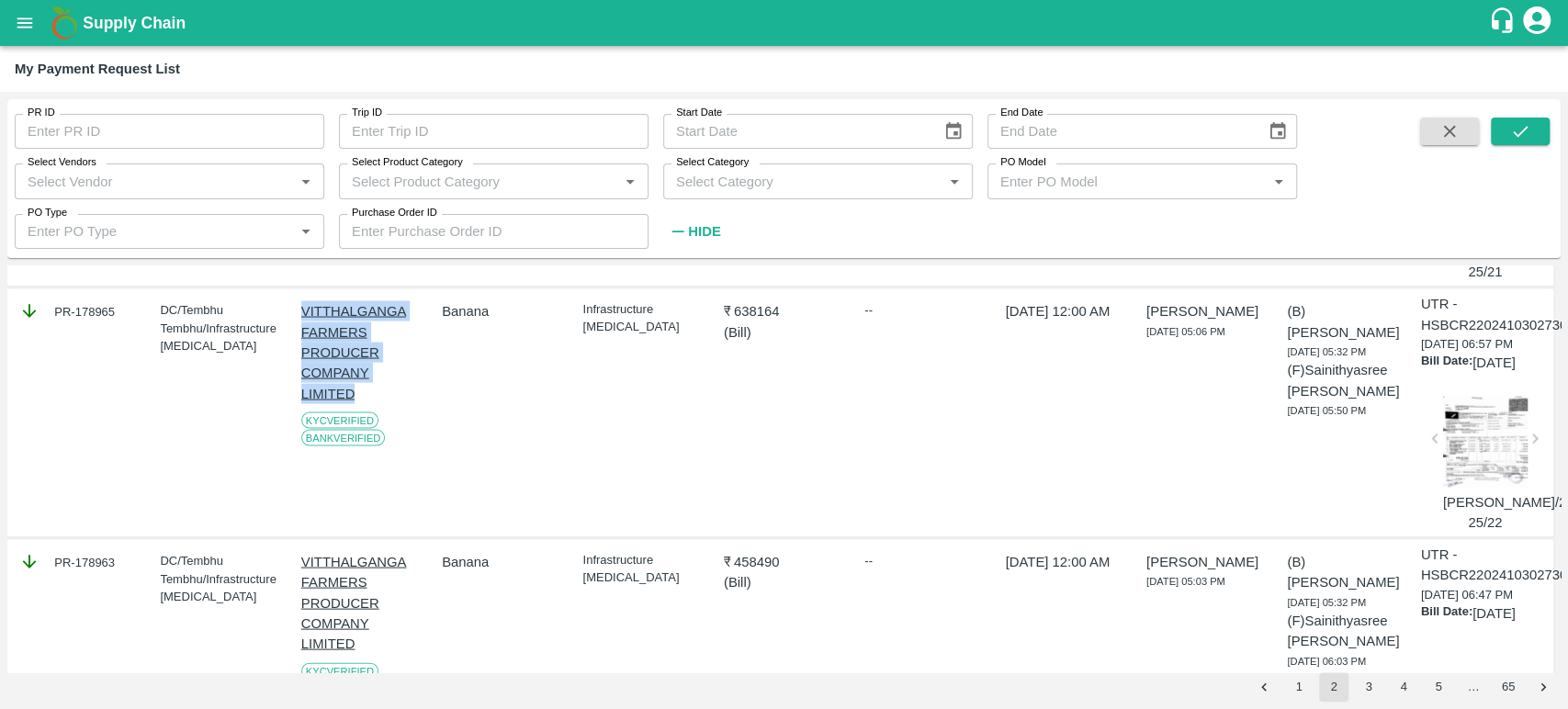drag, startPoint x: 368, startPoint y: 573, endPoint x: 304, endPoint y: 481, distance: 112.07141 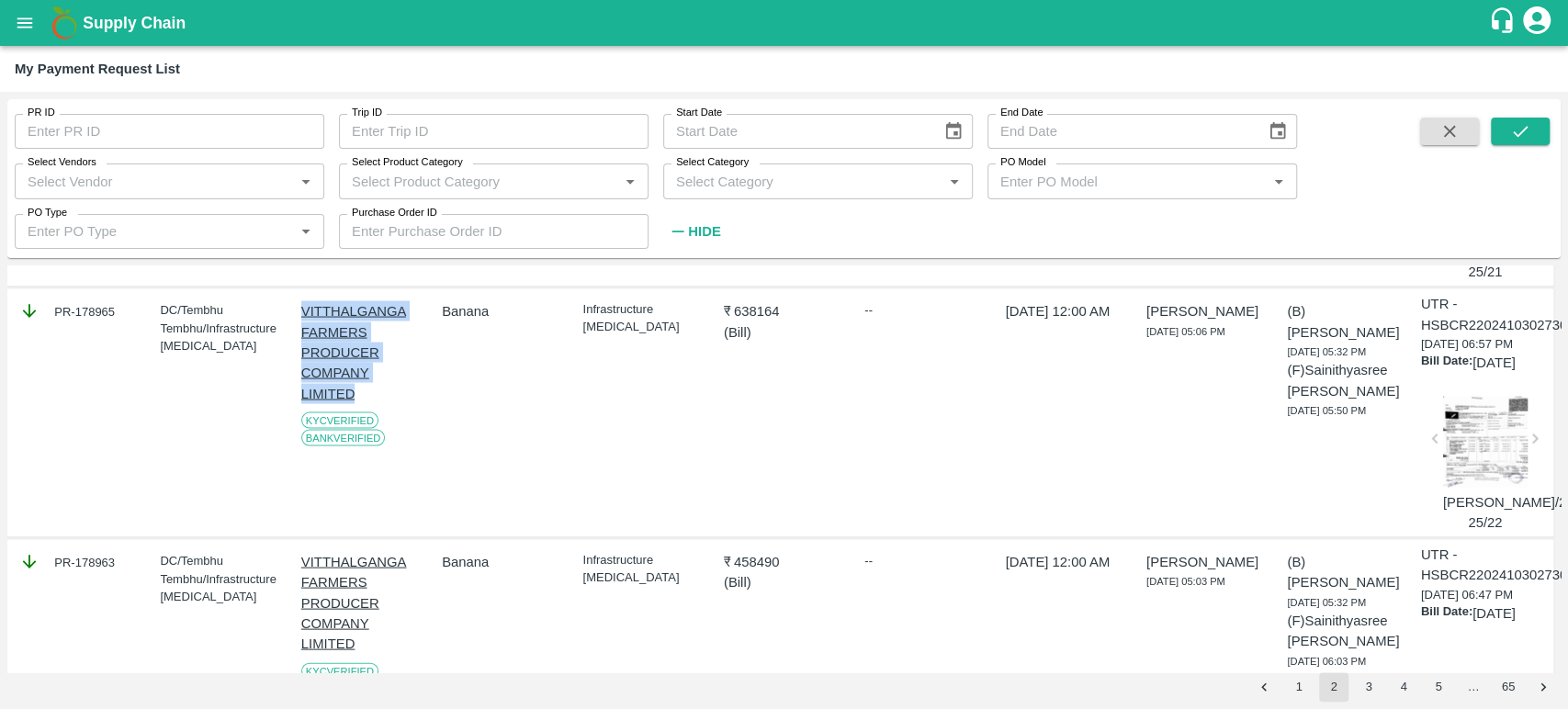 click on "VITTHALGANGA FARMERS PRODUCER COMPANY LIMITED KYC  Verified Bank  Verified" at bounding box center (357, 412) 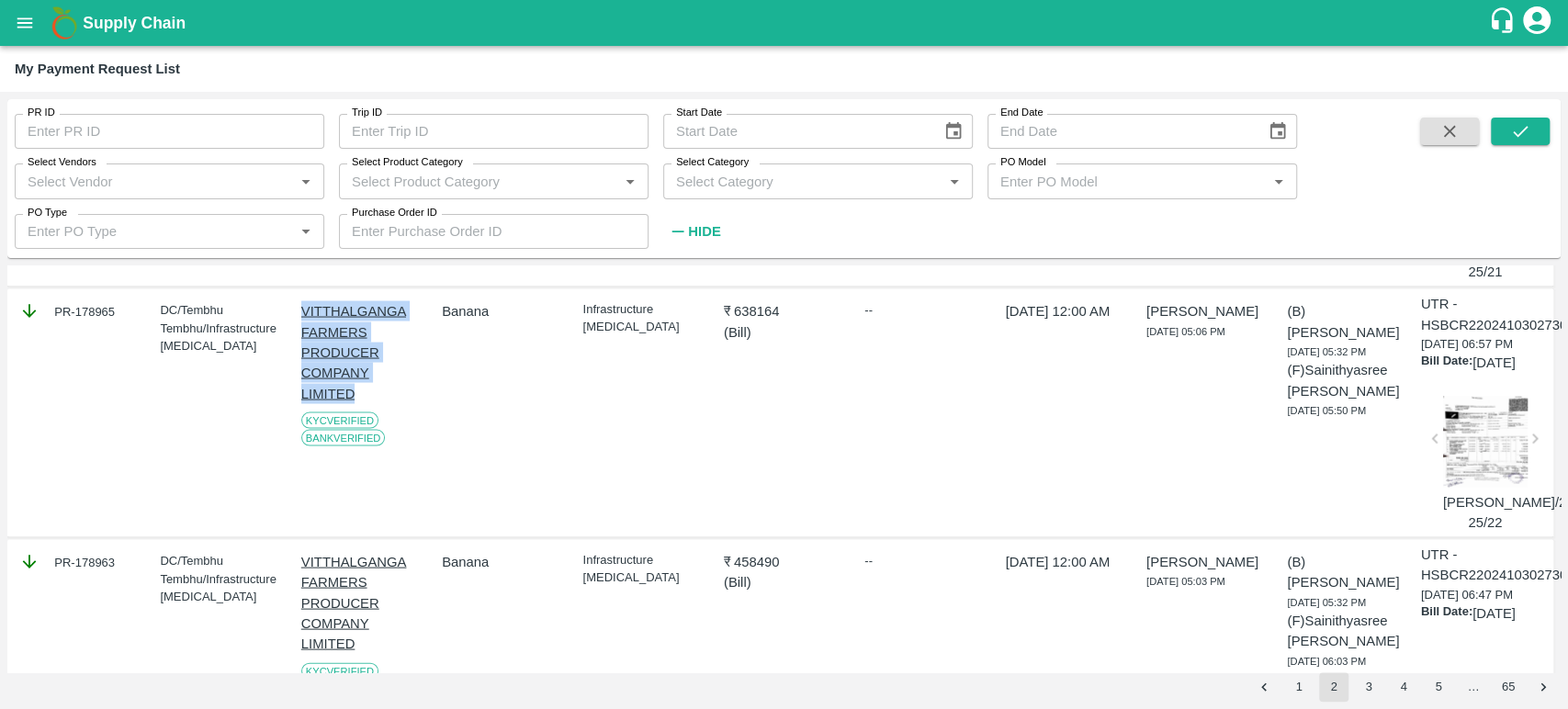 copy on "VITTHALGANGA FARMERS PRODUCER COMPANY LIMITED" 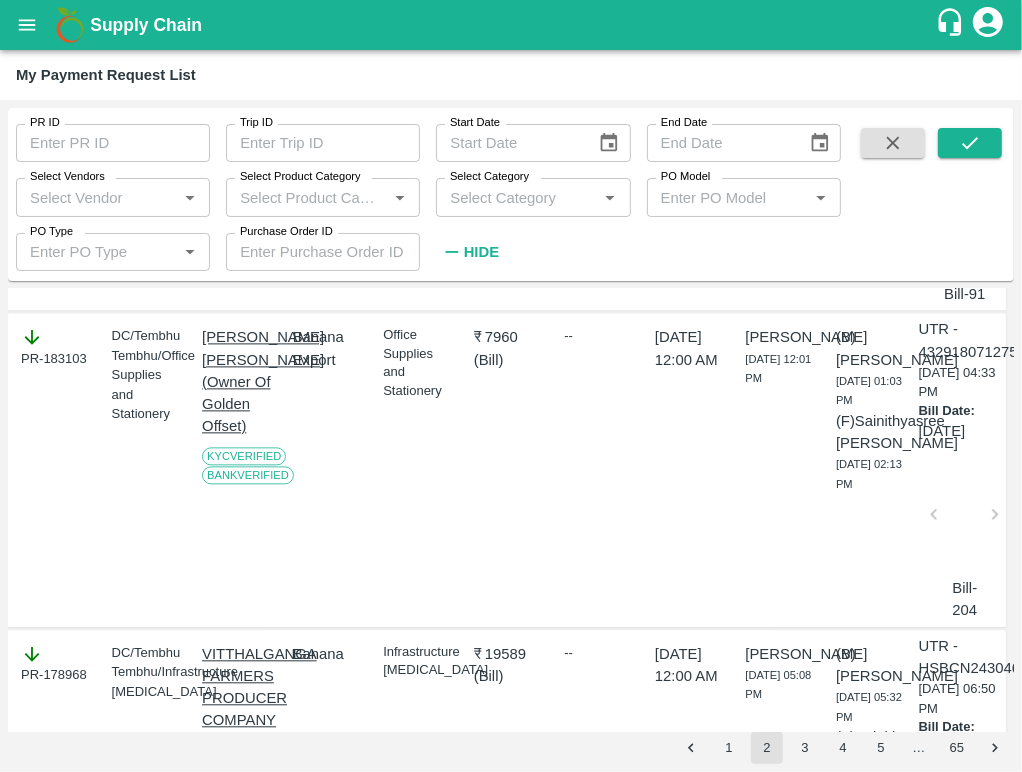 scroll, scrollTop: 3395, scrollLeft: 0, axis: vertical 